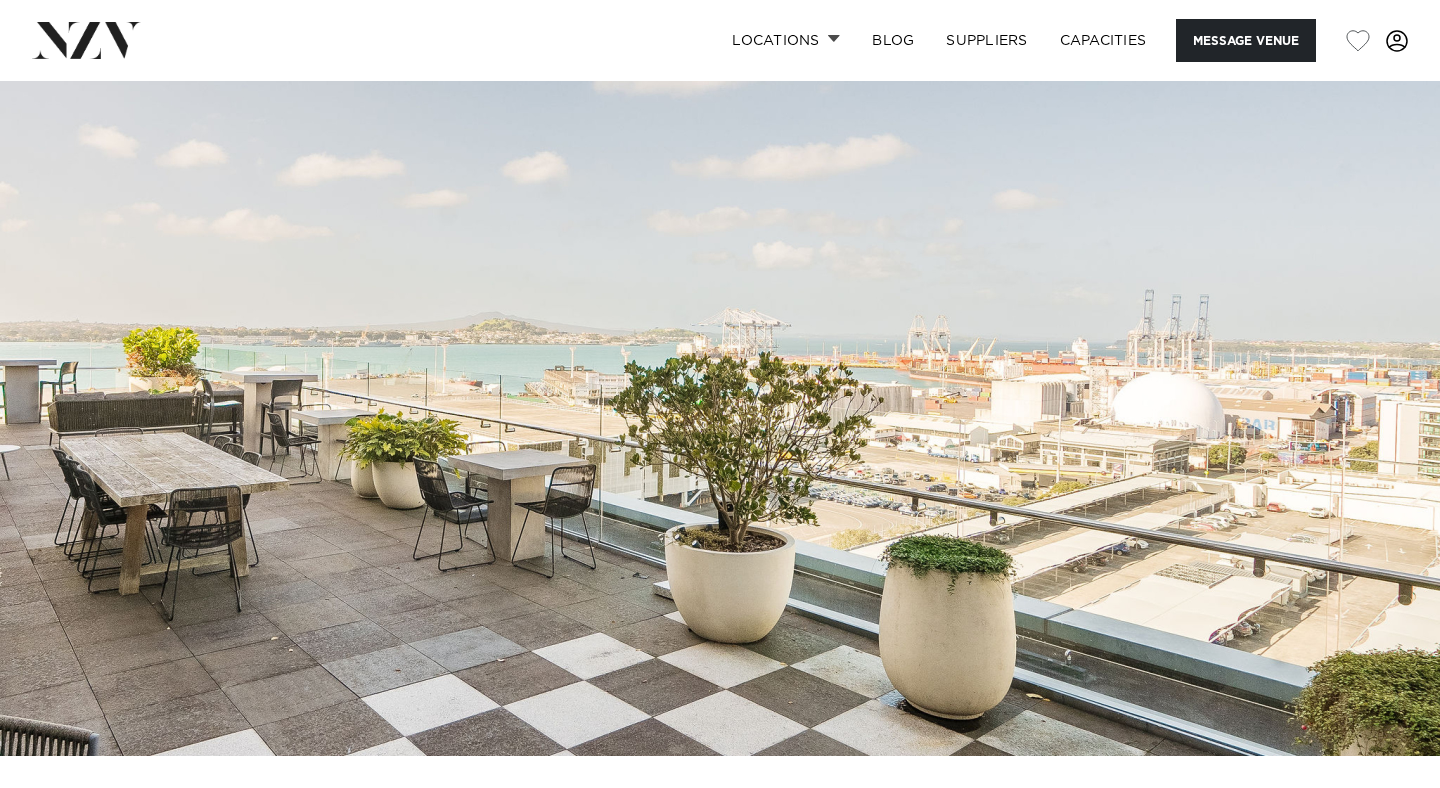scroll, scrollTop: 0, scrollLeft: 0, axis: both 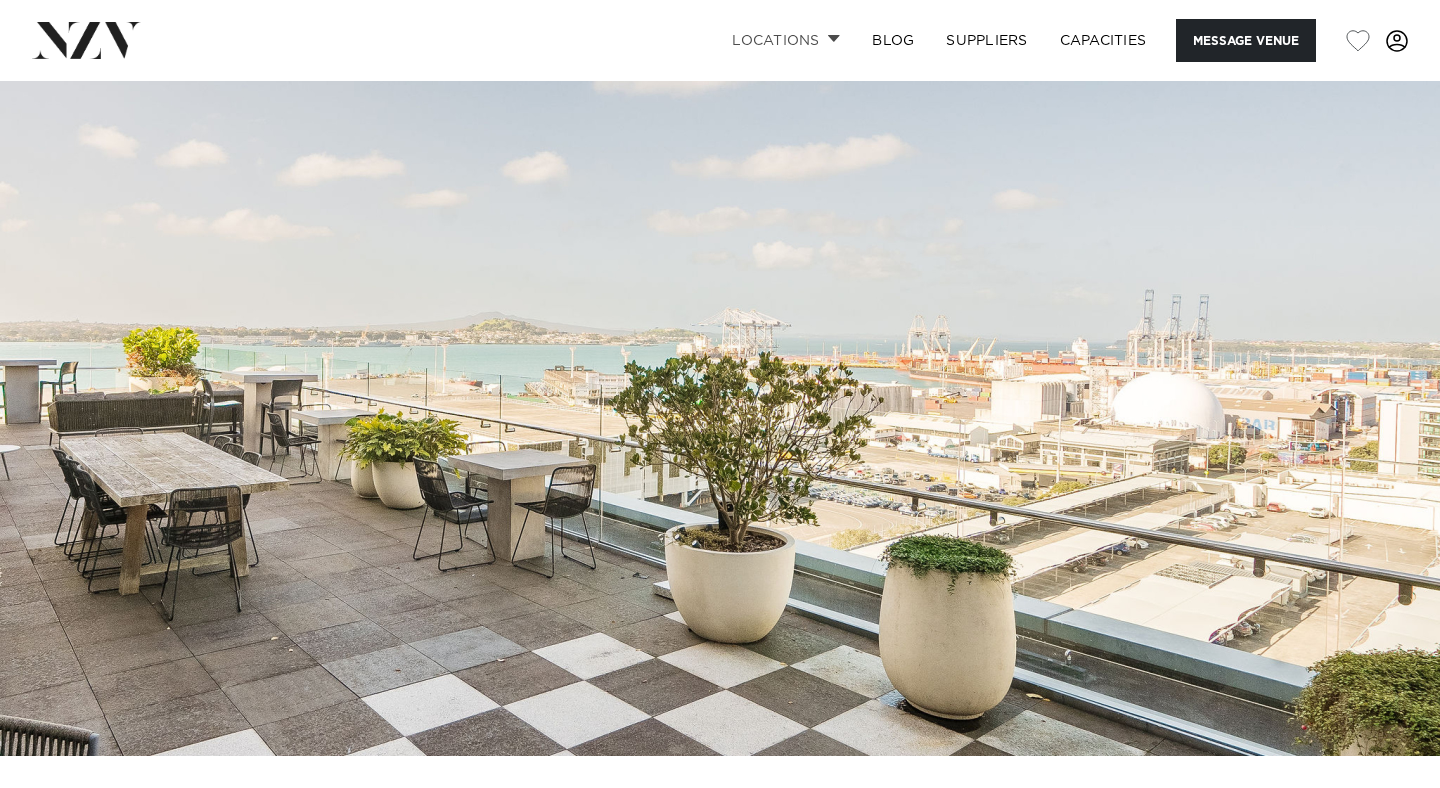 click at bounding box center (834, 38) 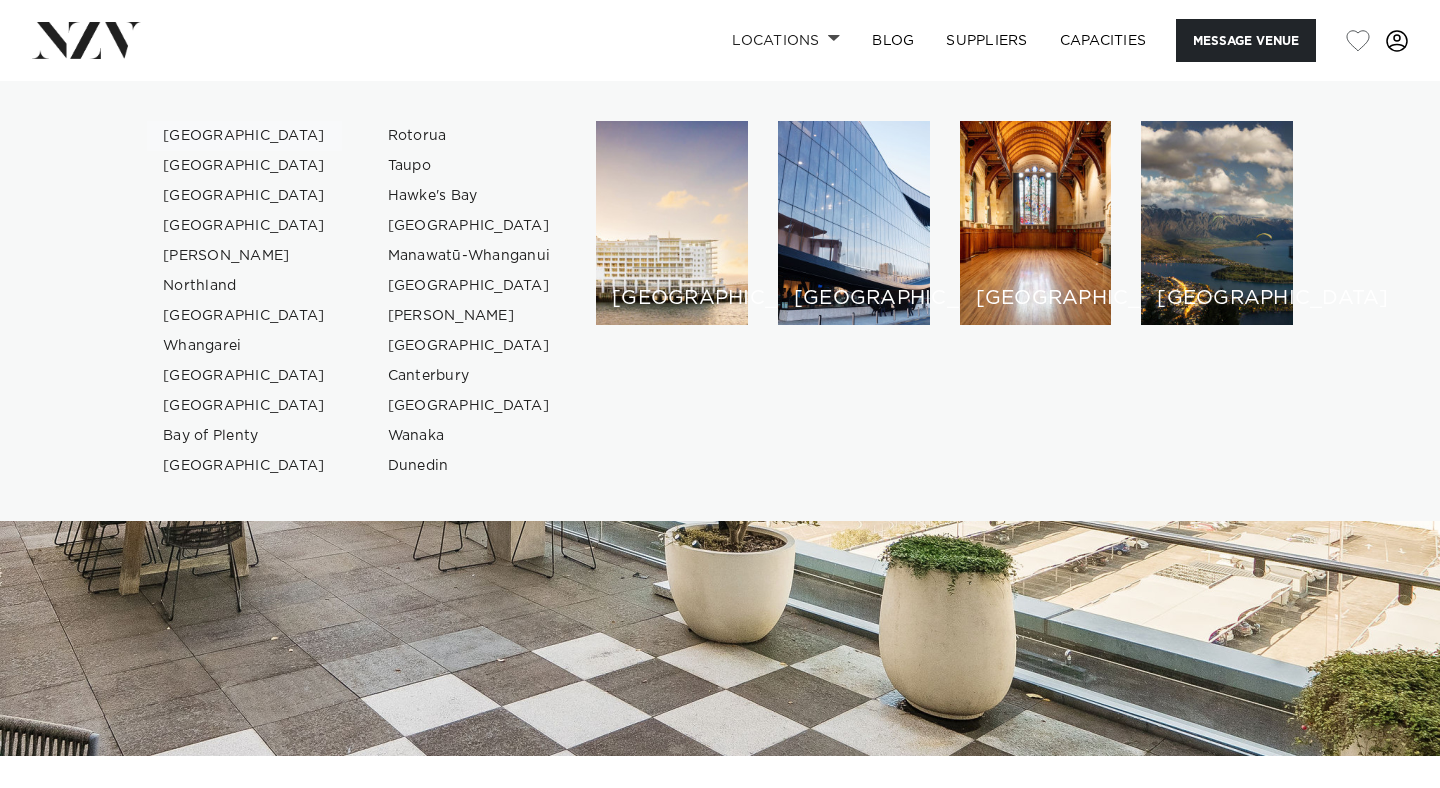 click on "[GEOGRAPHIC_DATA]" at bounding box center [244, 136] 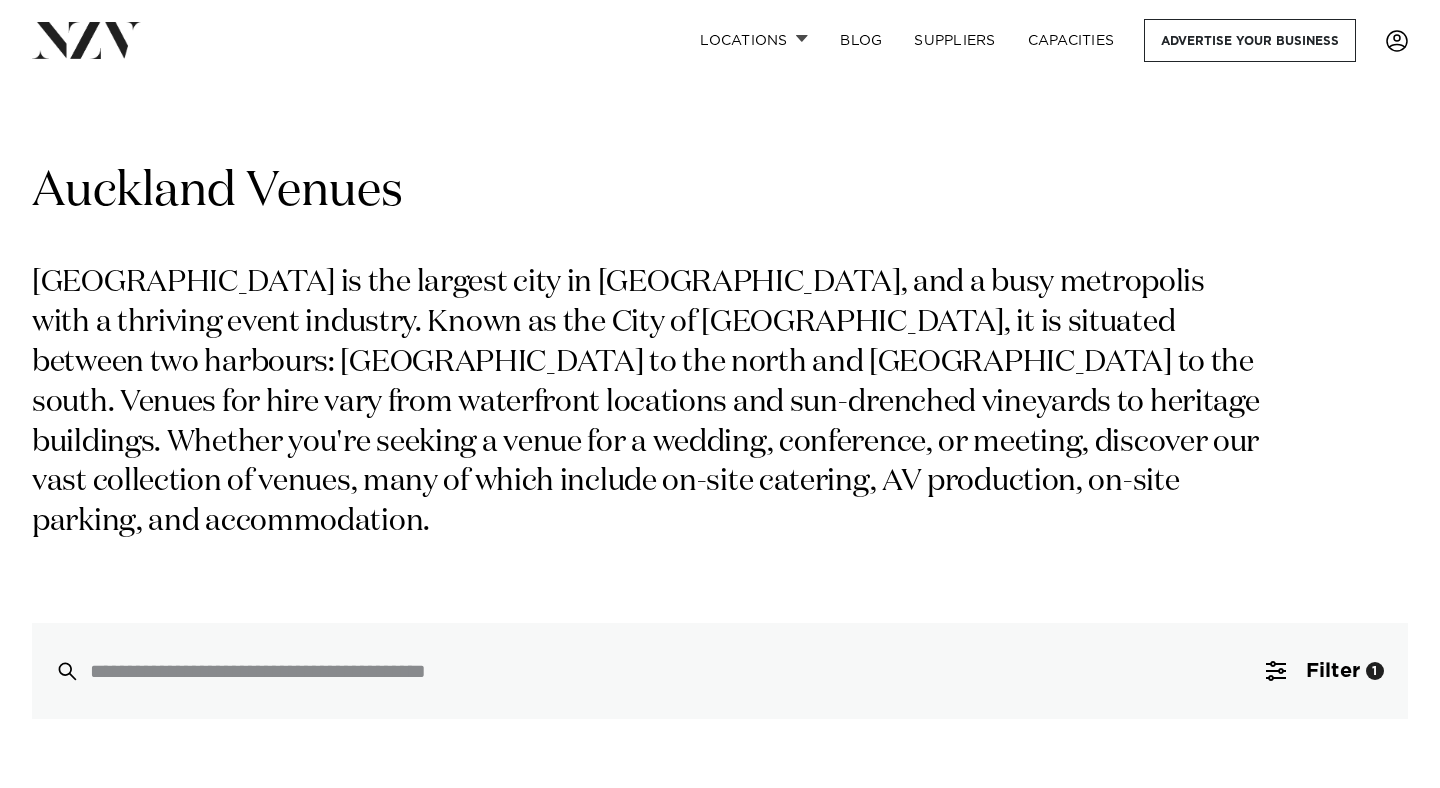 scroll, scrollTop: 0, scrollLeft: 0, axis: both 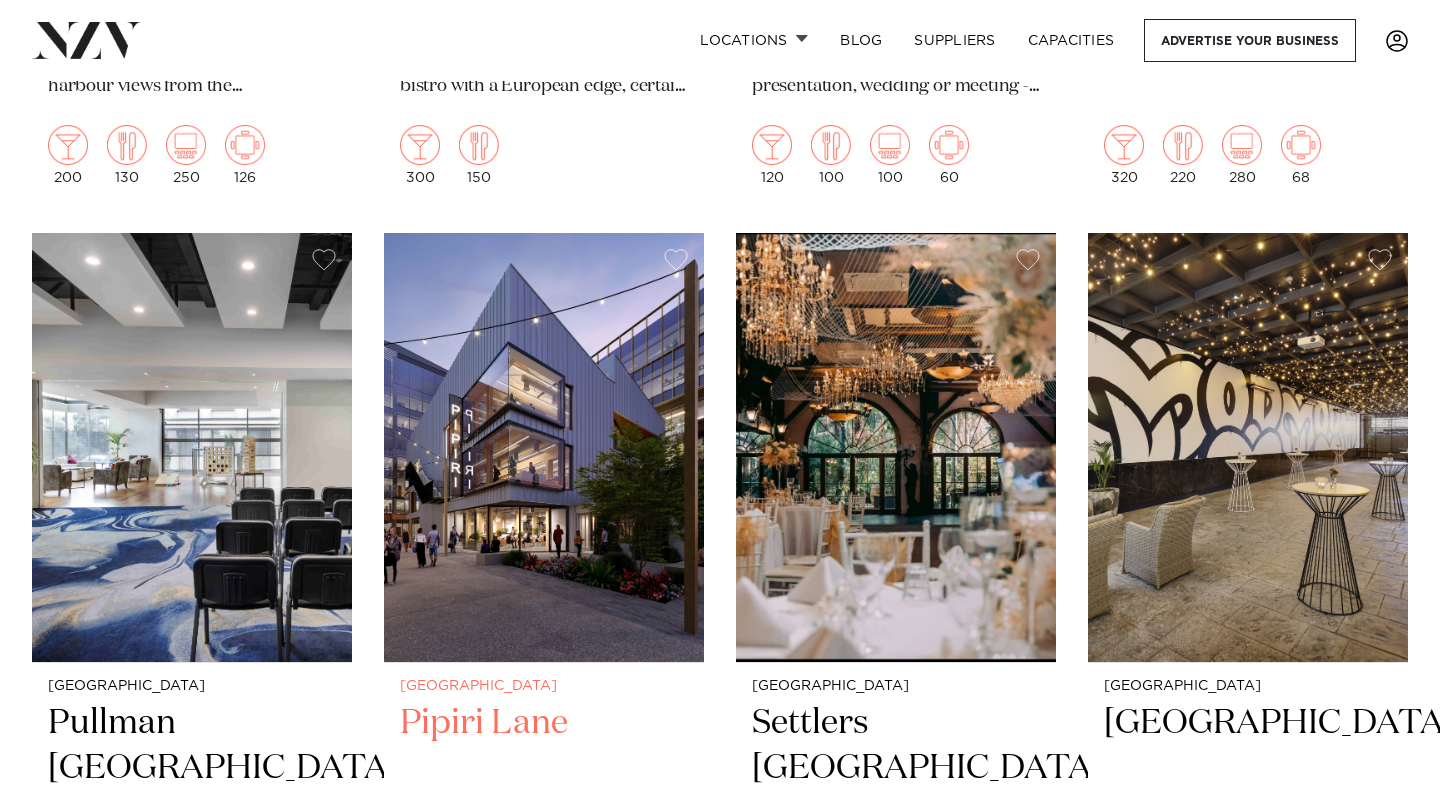 click at bounding box center [544, 447] 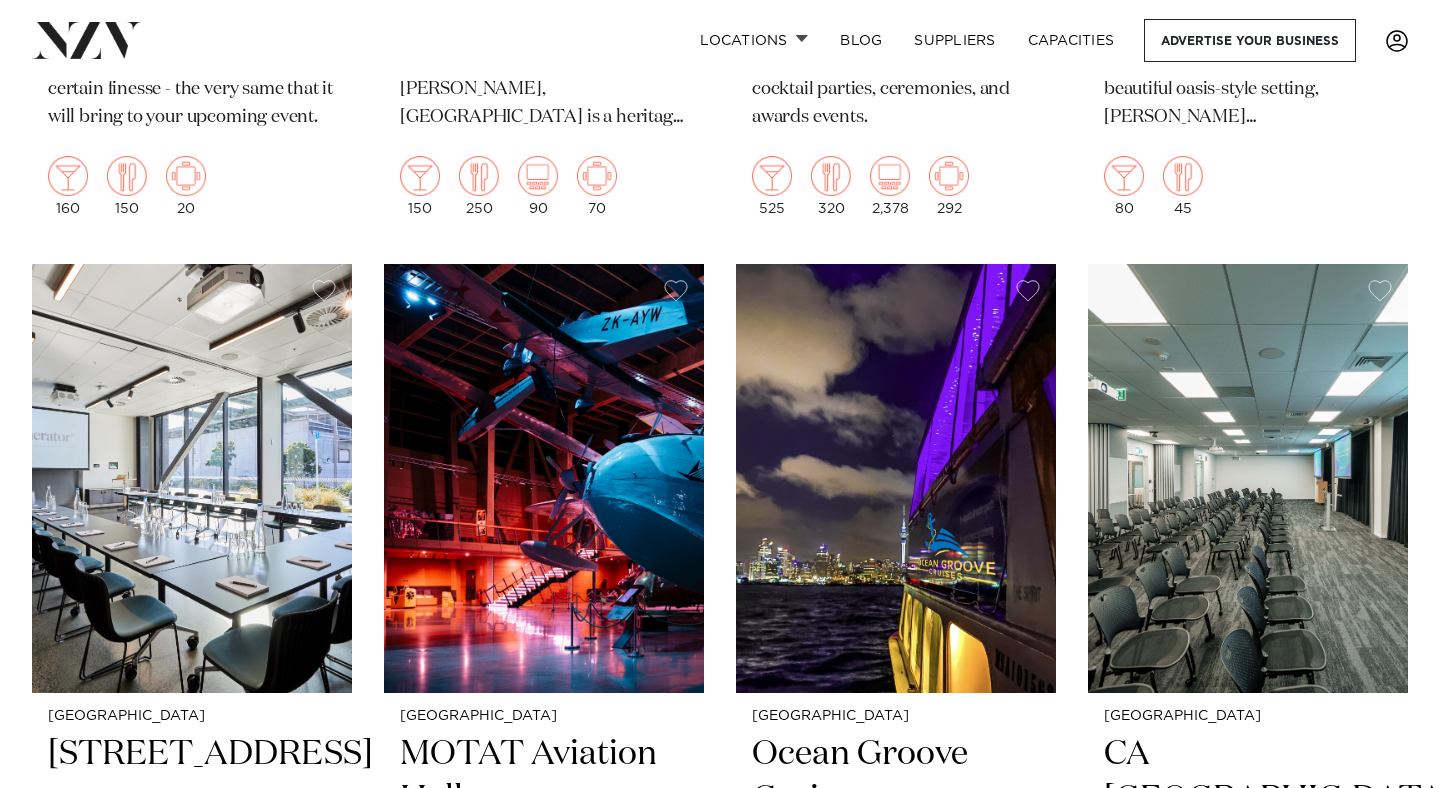 scroll, scrollTop: 10224, scrollLeft: 0, axis: vertical 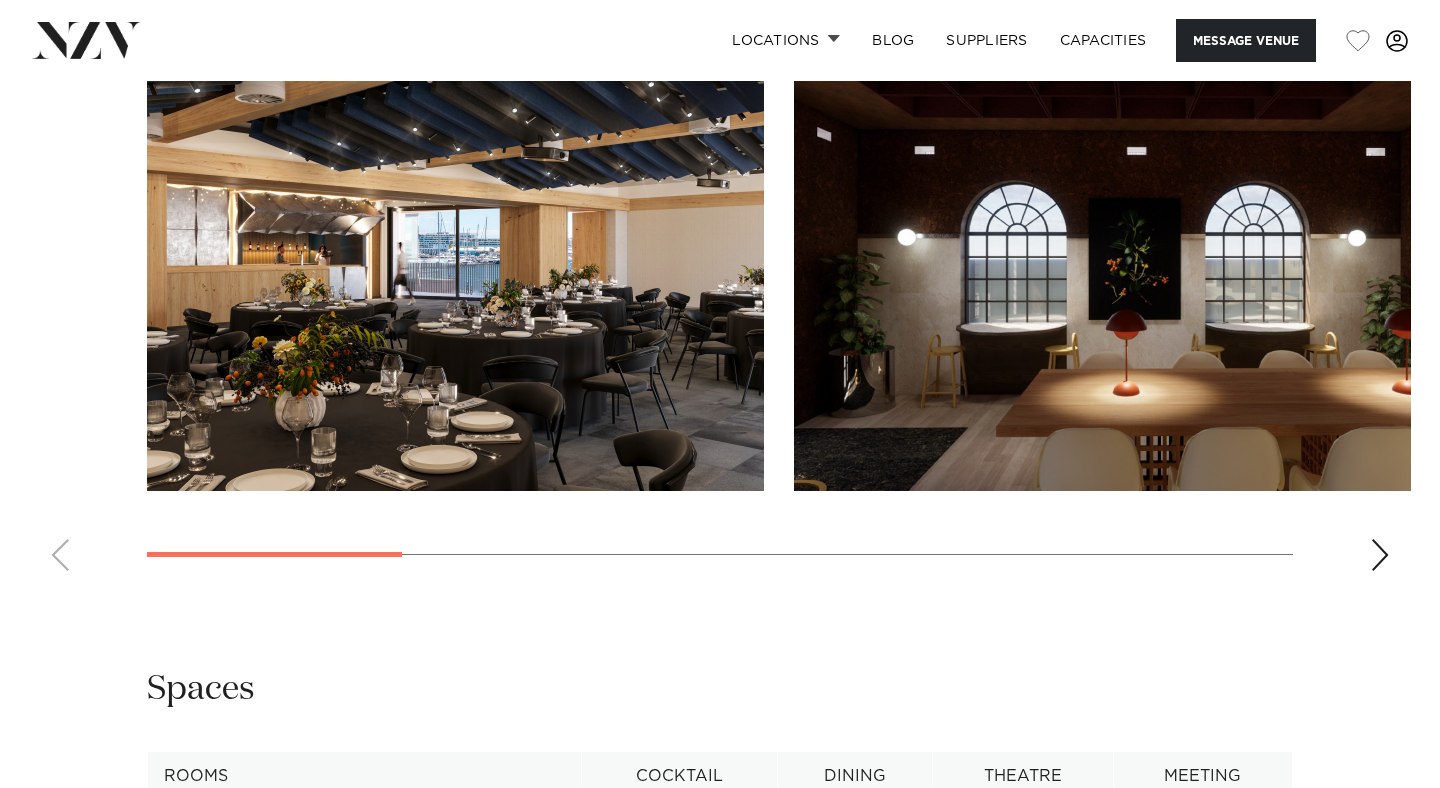 click at bounding box center (1102, 264) 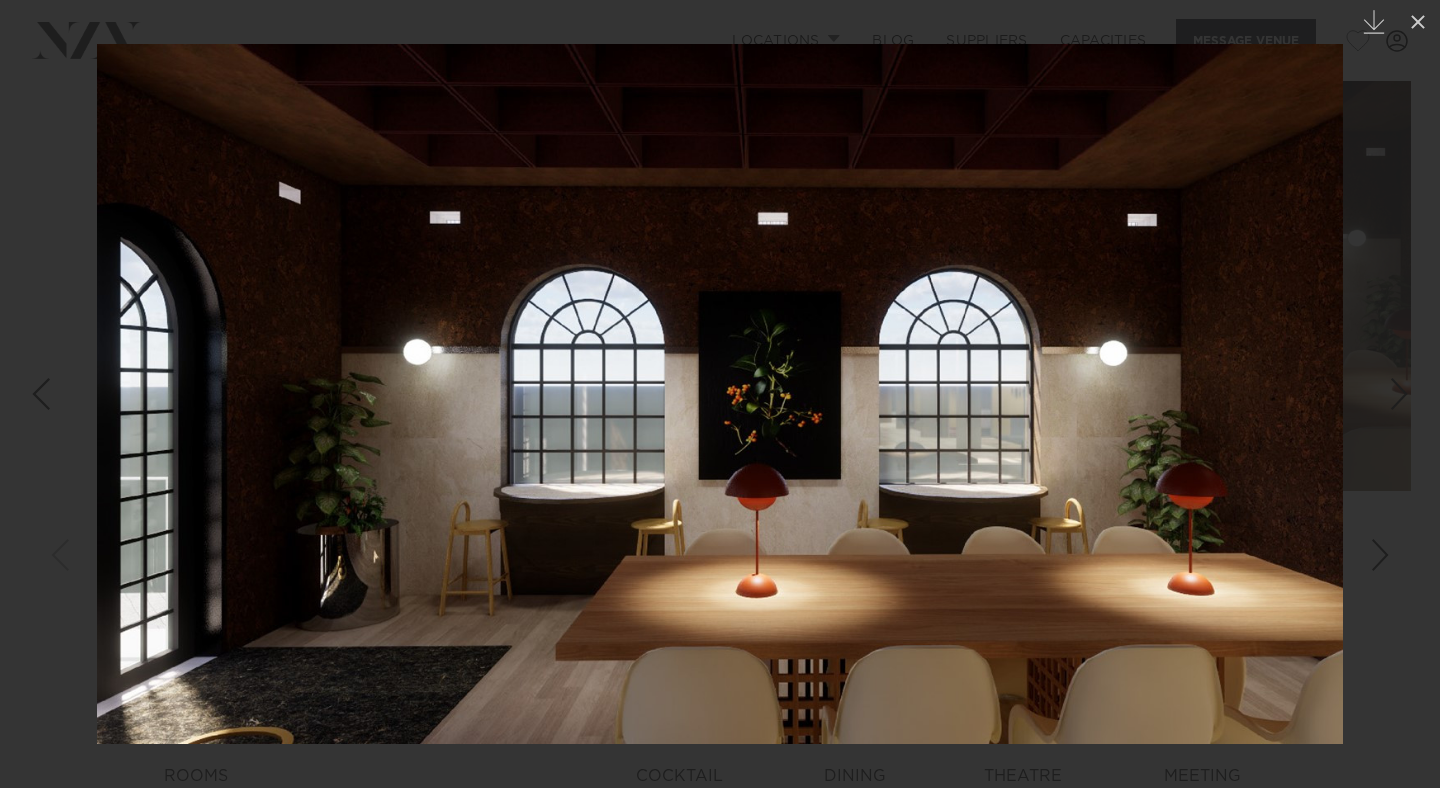 click at bounding box center (720, 394) 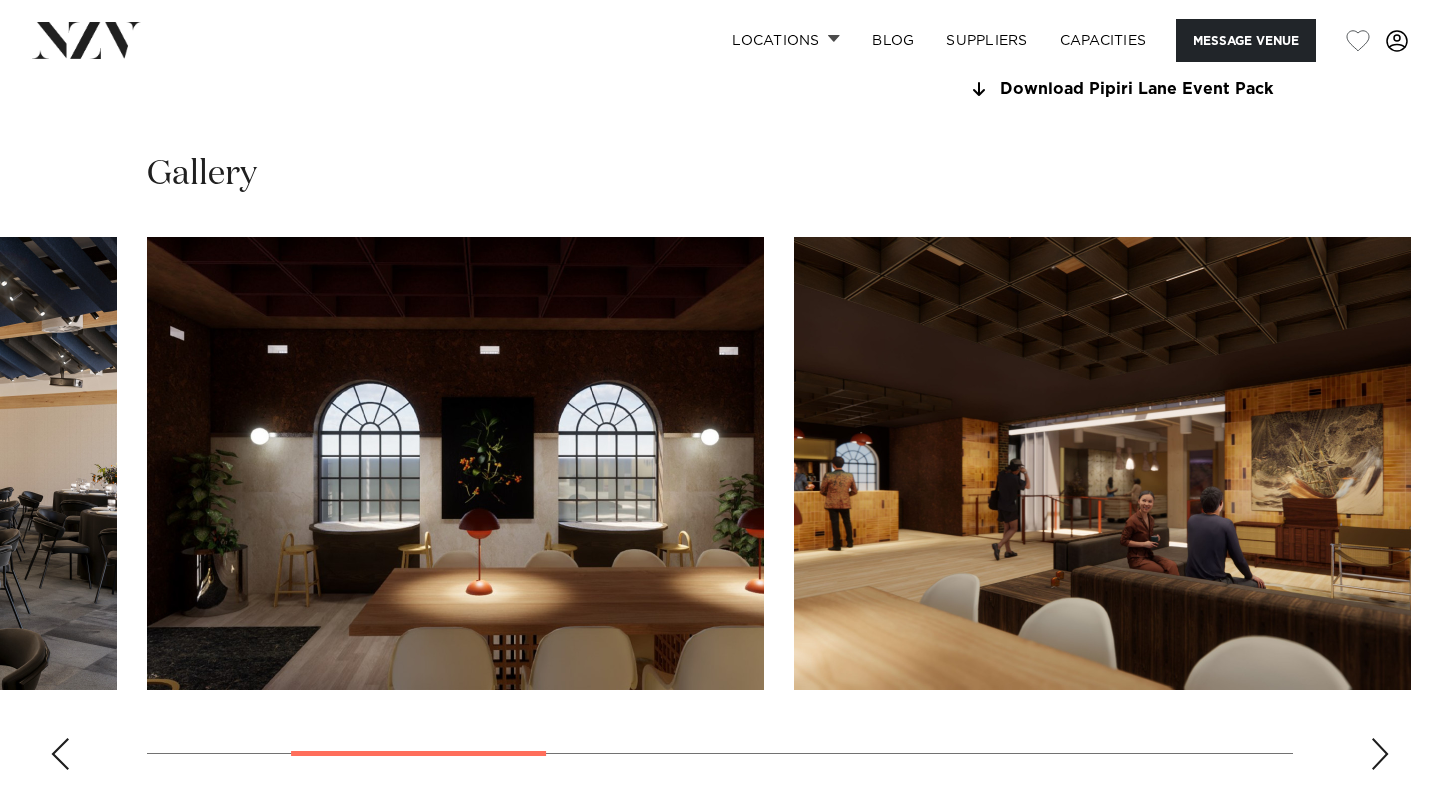 scroll, scrollTop: 1792, scrollLeft: 0, axis: vertical 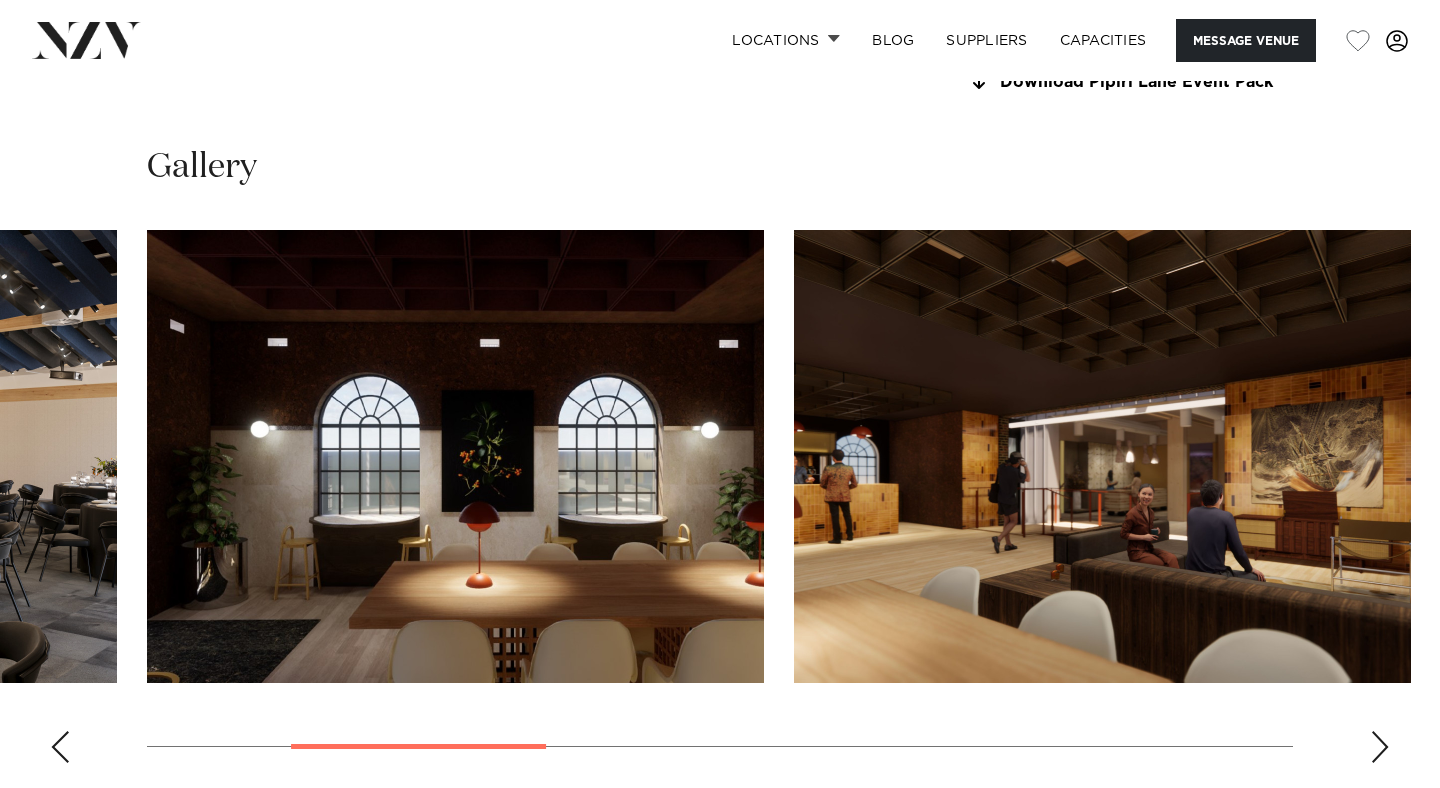 click at bounding box center (1102, 456) 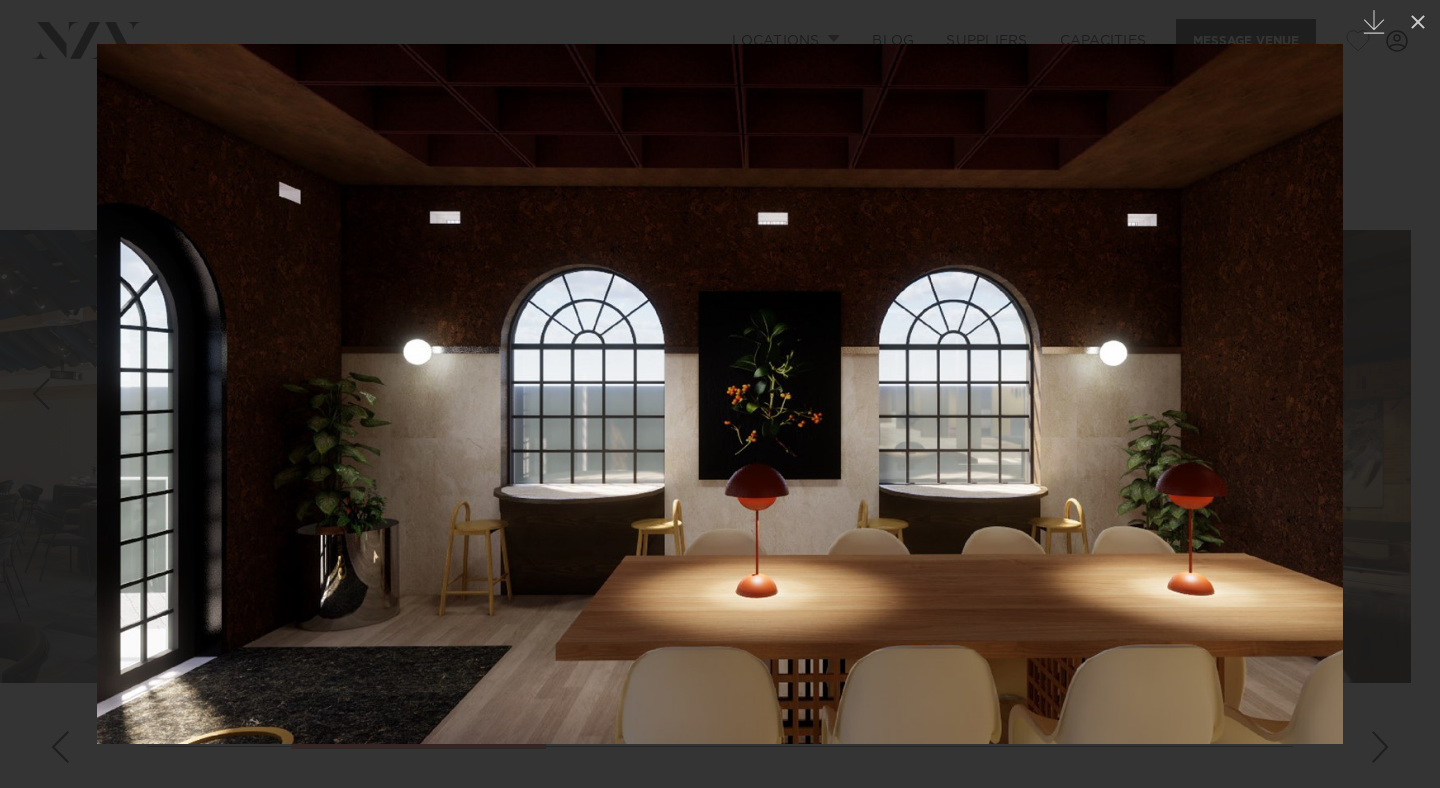 click at bounding box center (720, 394) 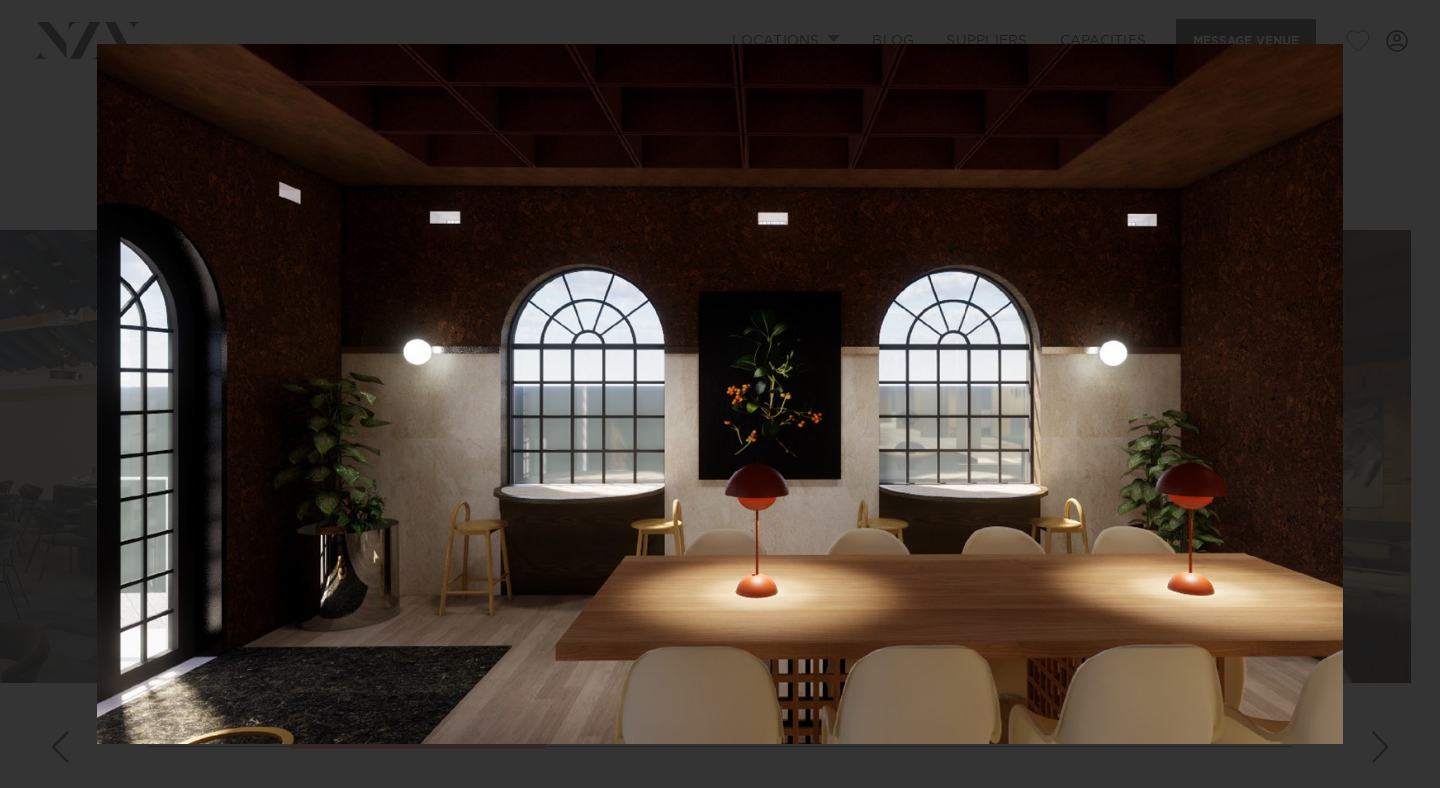 click at bounding box center (720, 394) 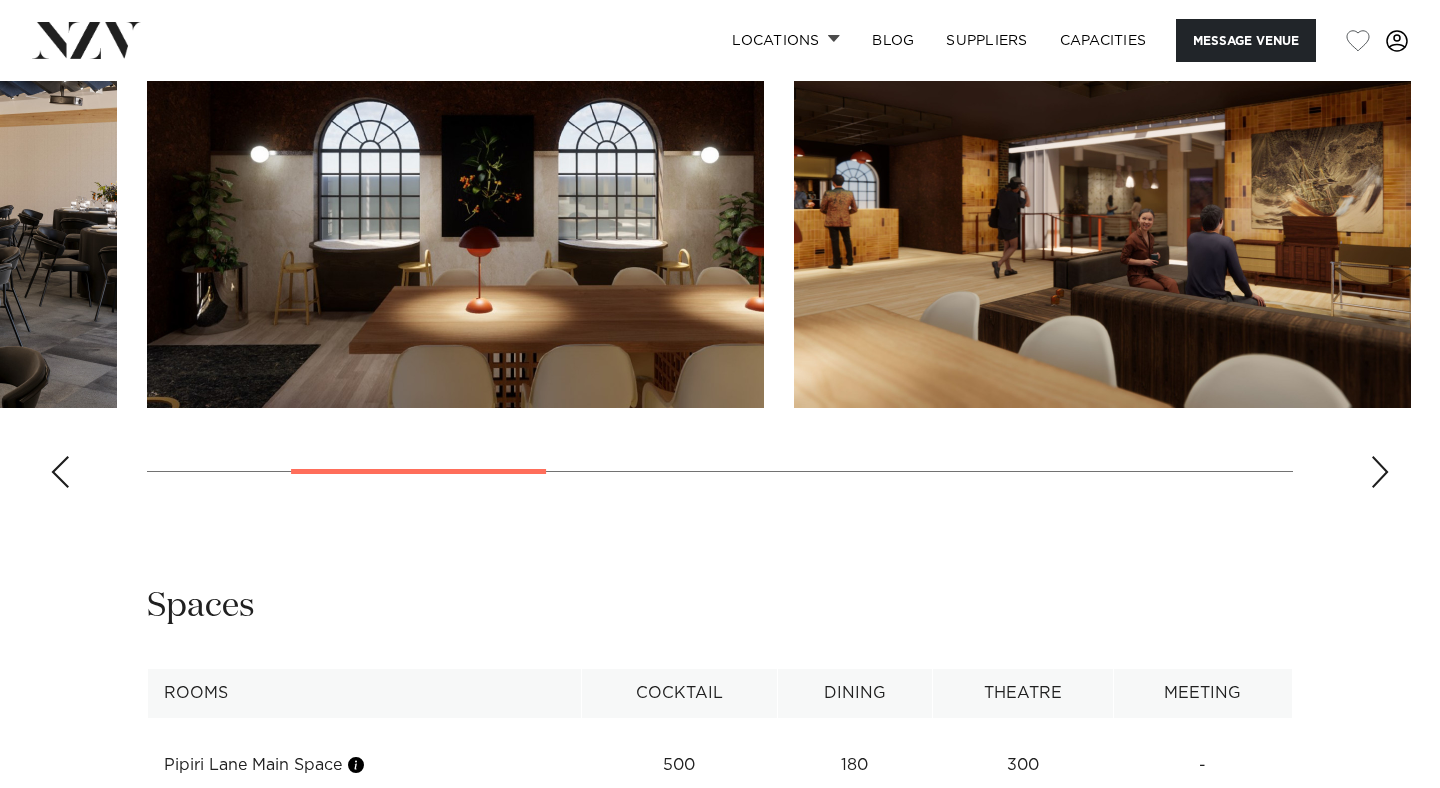 scroll, scrollTop: 1957, scrollLeft: 0, axis: vertical 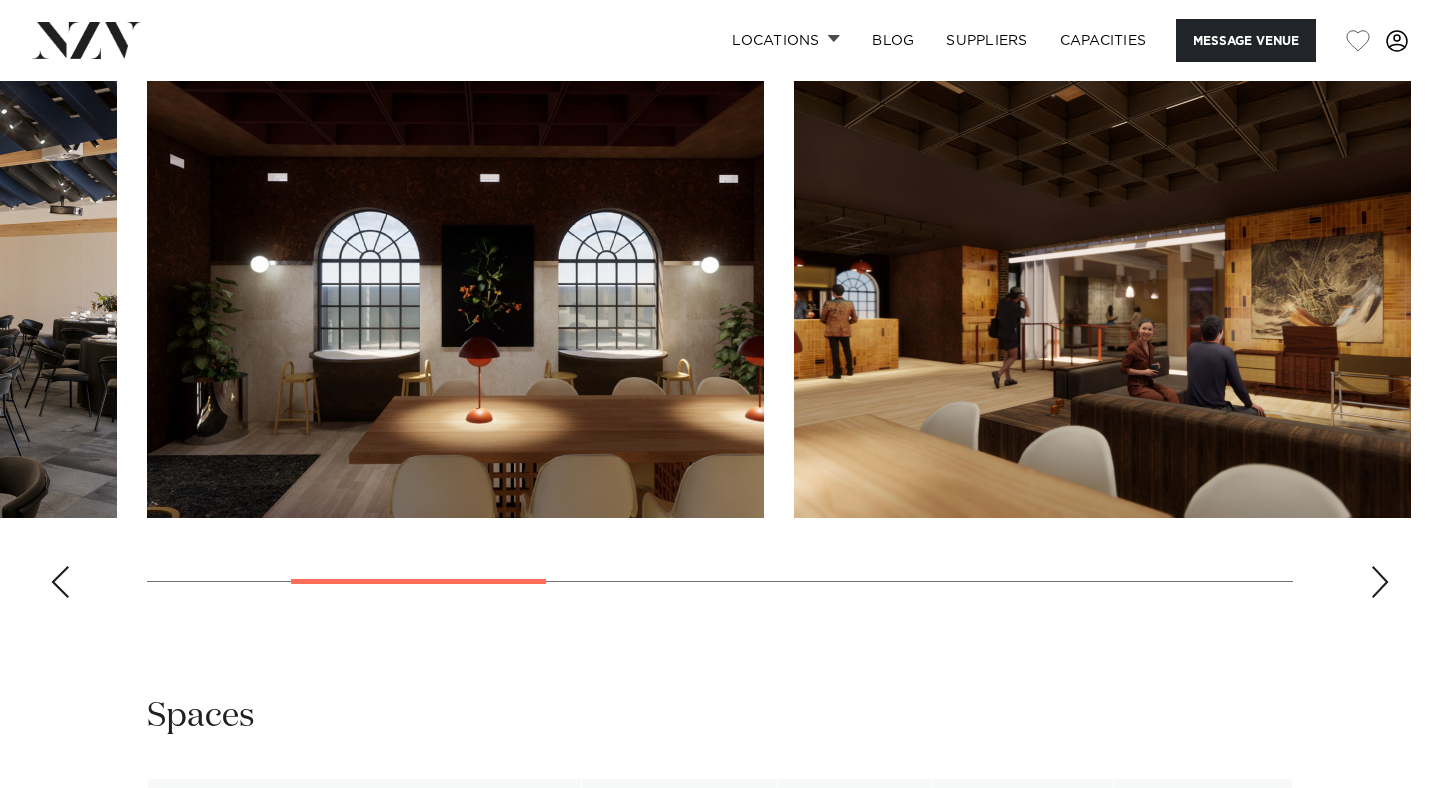 click at bounding box center (1102, 291) 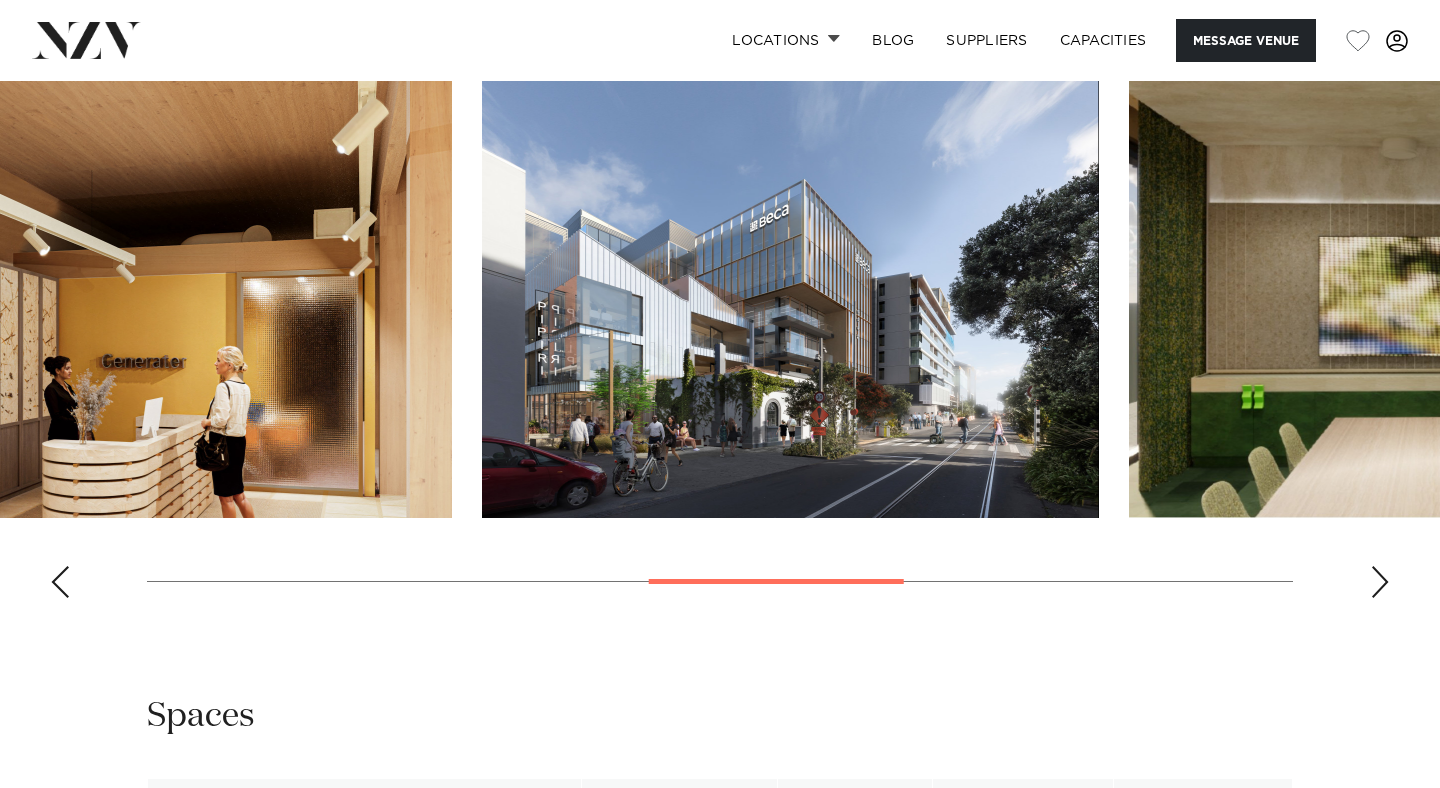 click at bounding box center [143, 291] 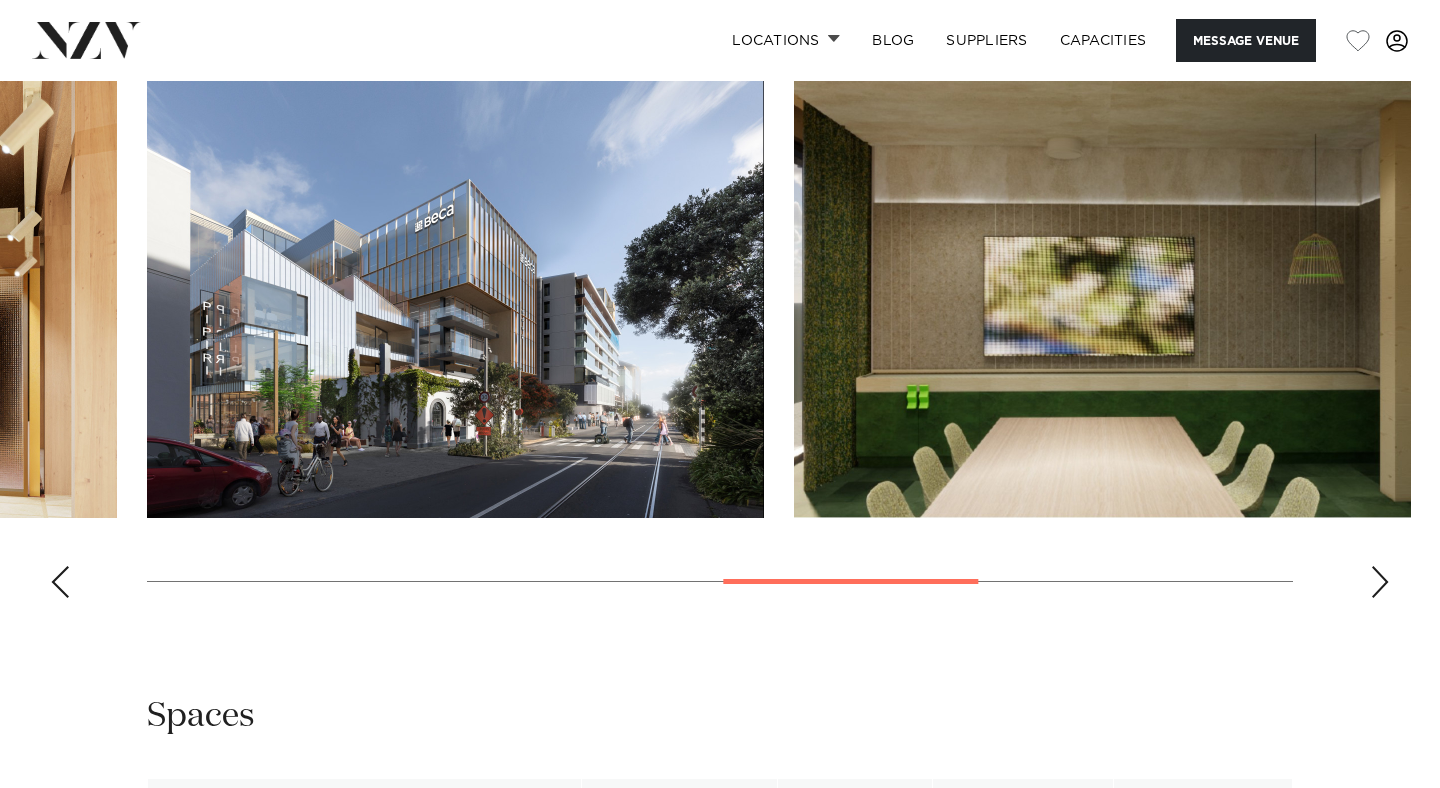 click at bounding box center (1102, 291) 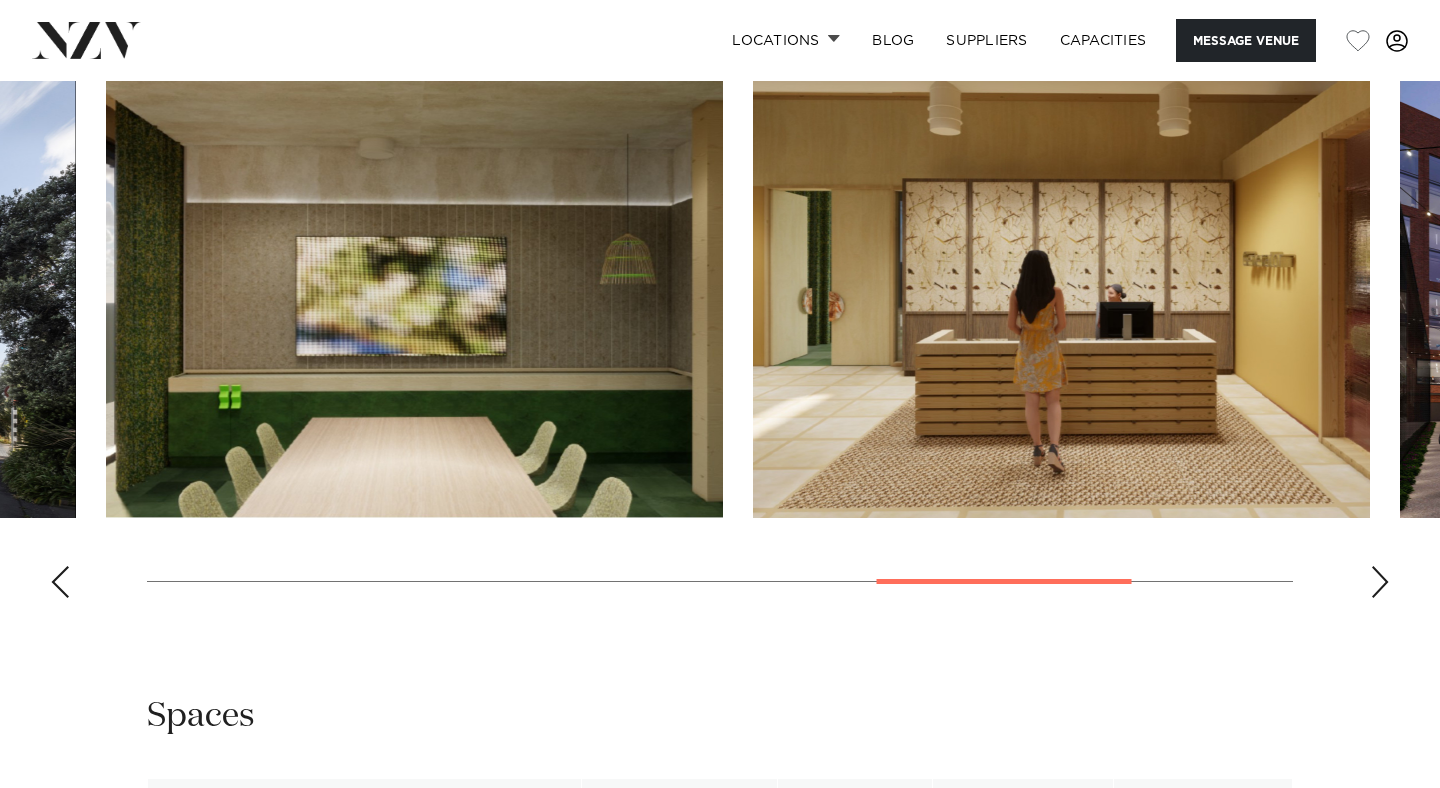 click at bounding box center (1061, 291) 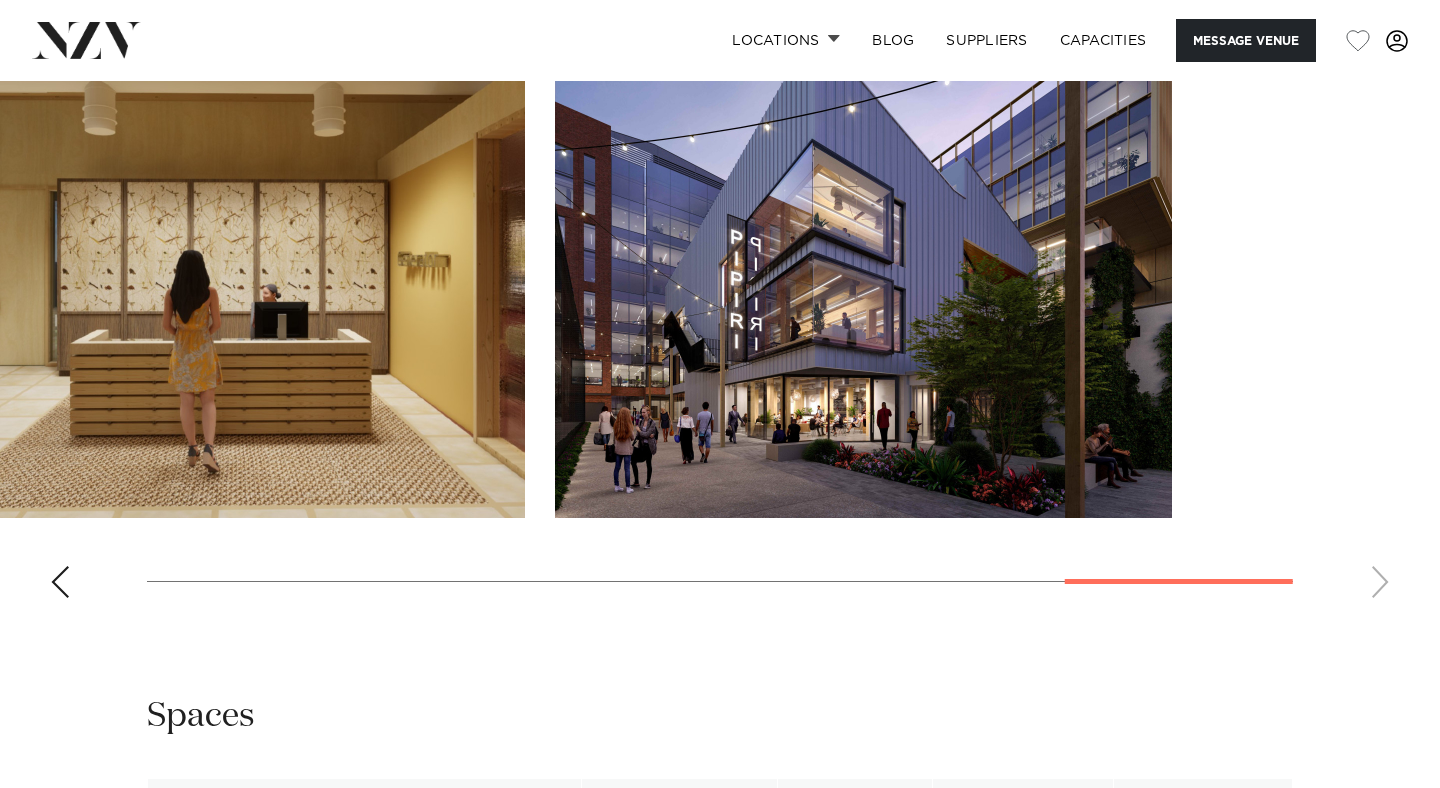 click at bounding box center [0, 0] 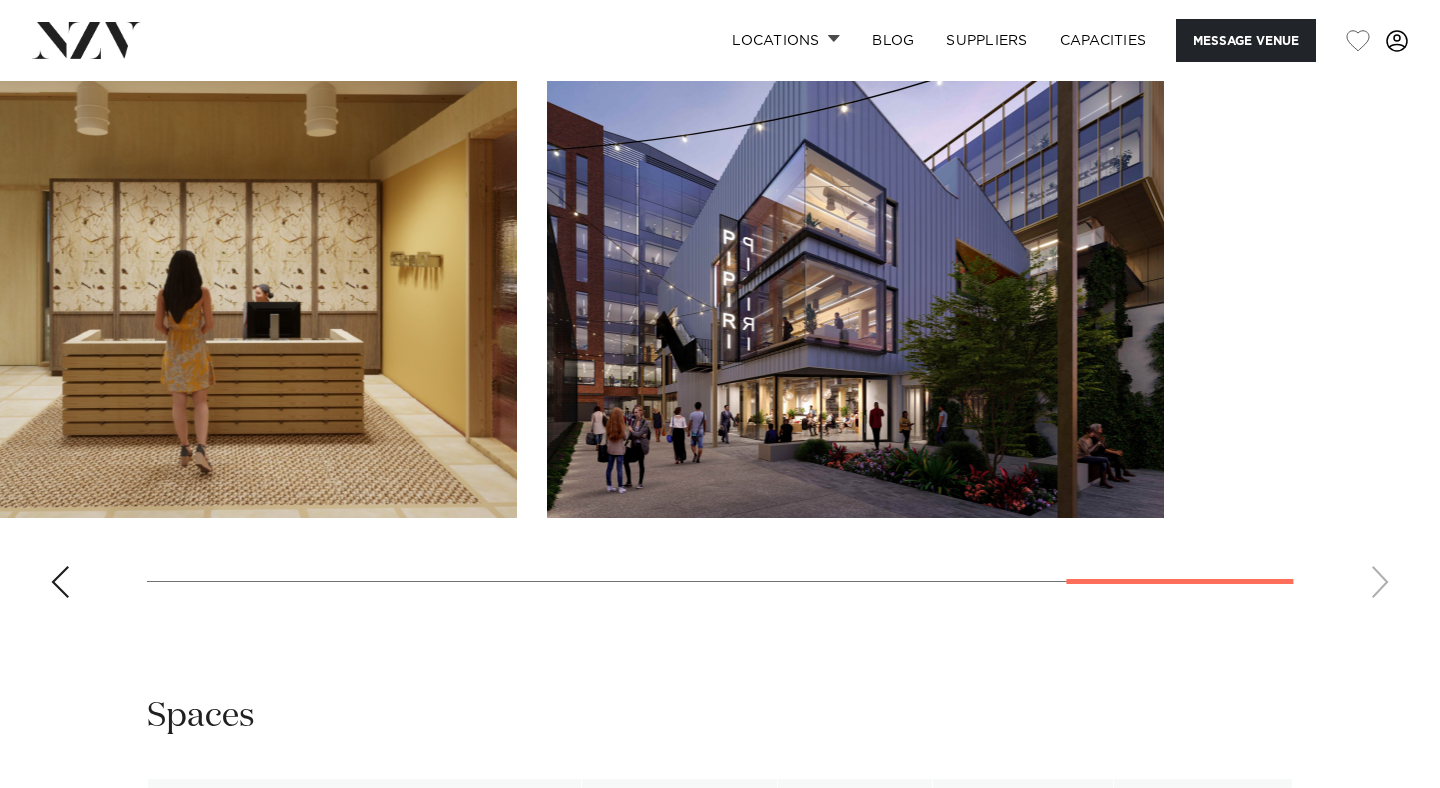 click at bounding box center [0, 0] 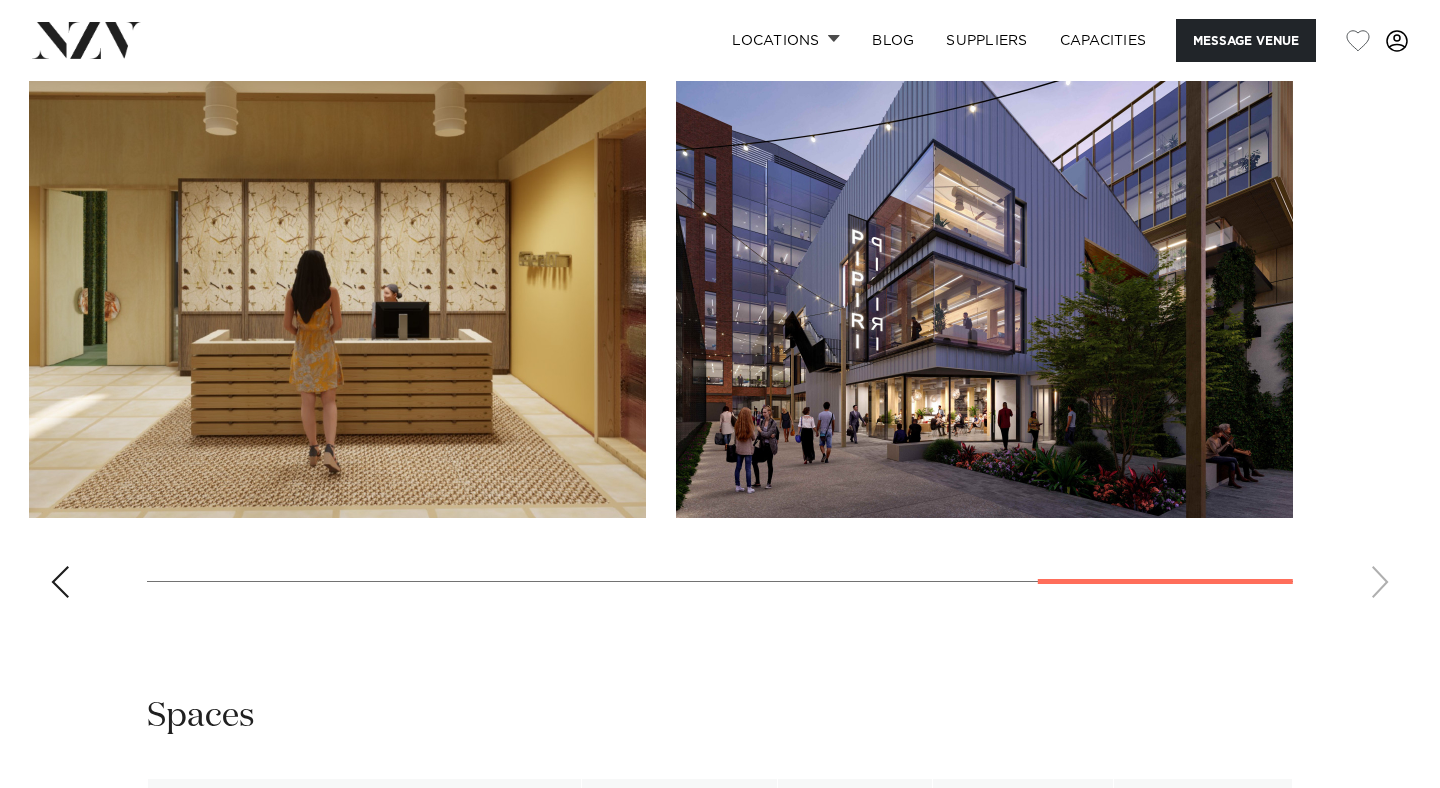 click at bounding box center [337, 291] 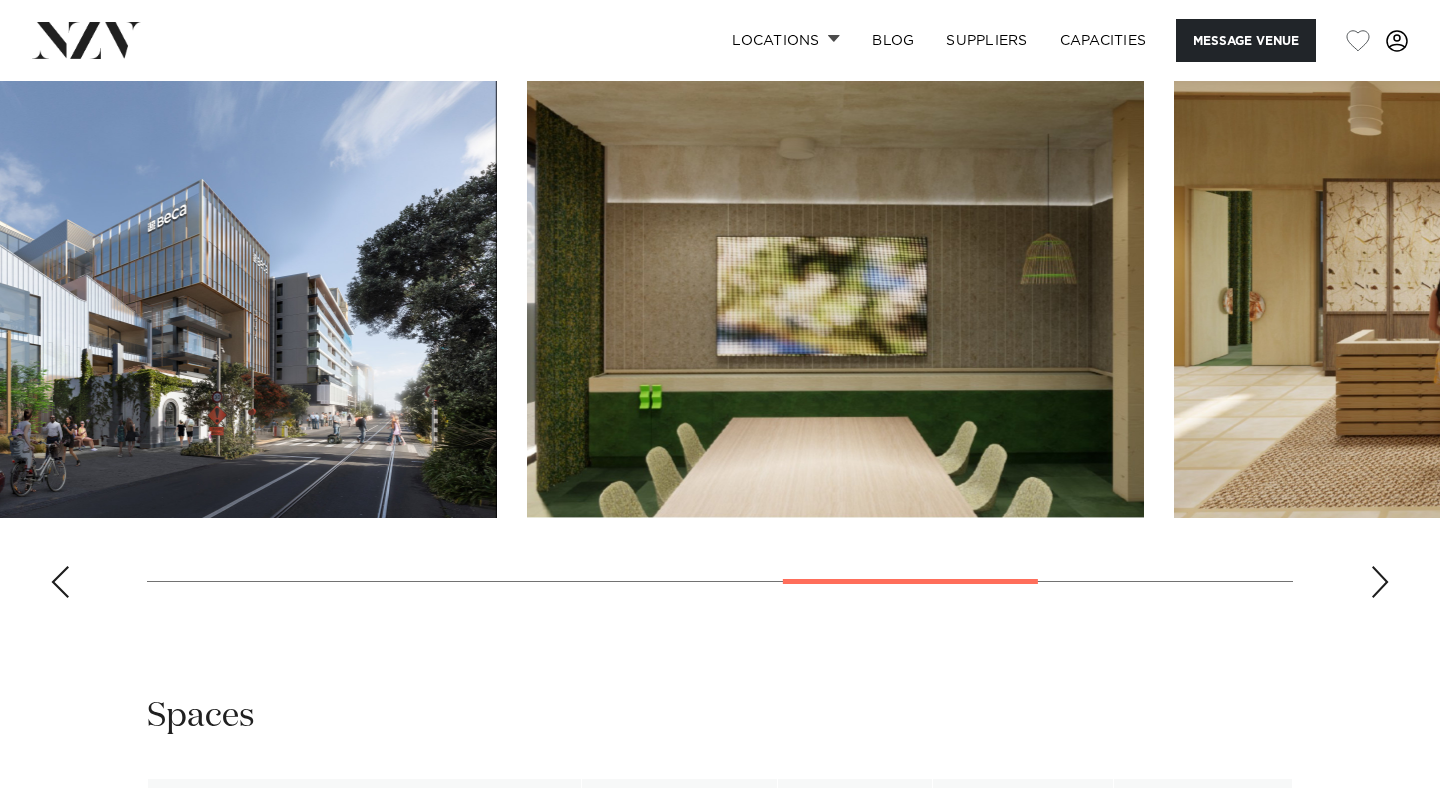 click at bounding box center [835, 291] 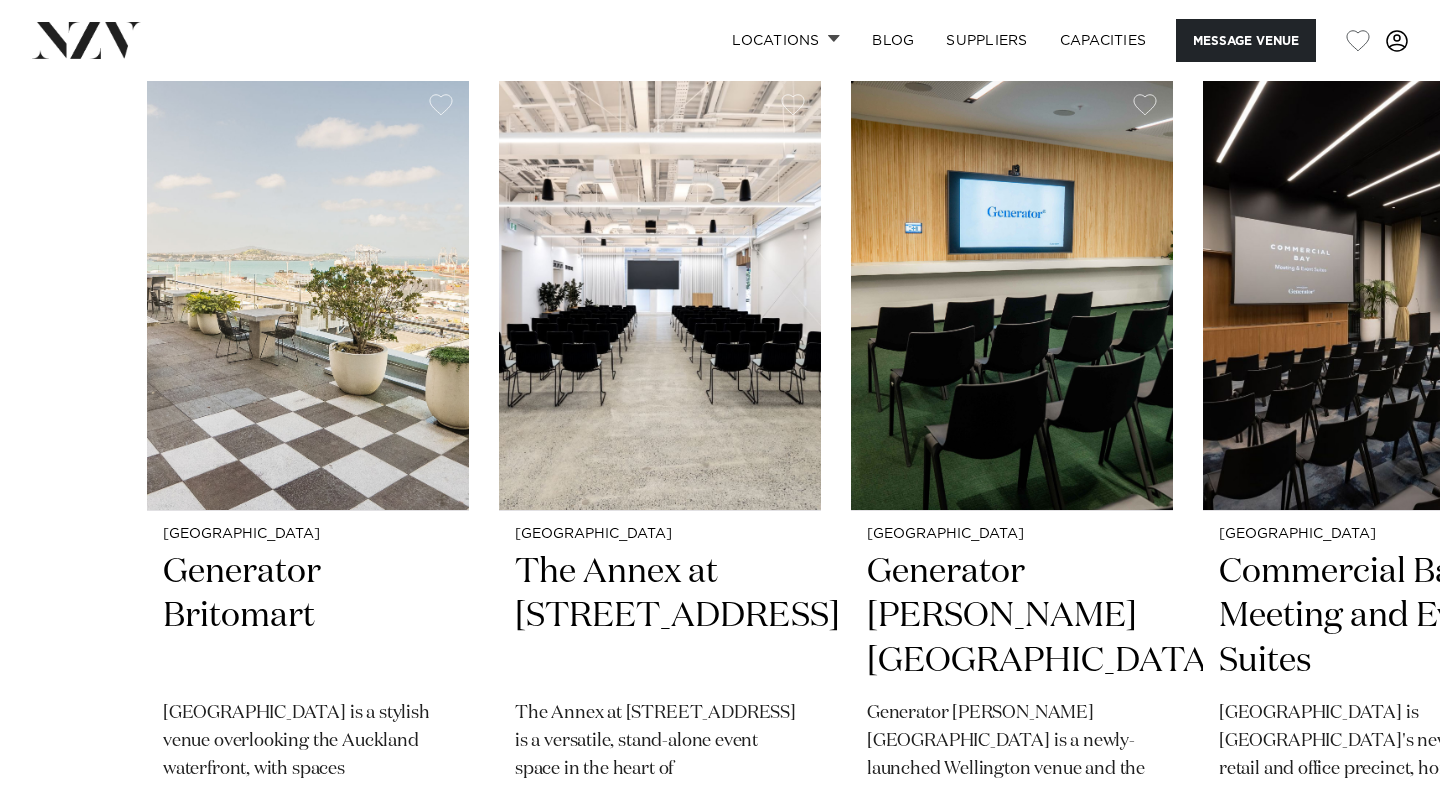 scroll, scrollTop: 3073, scrollLeft: 0, axis: vertical 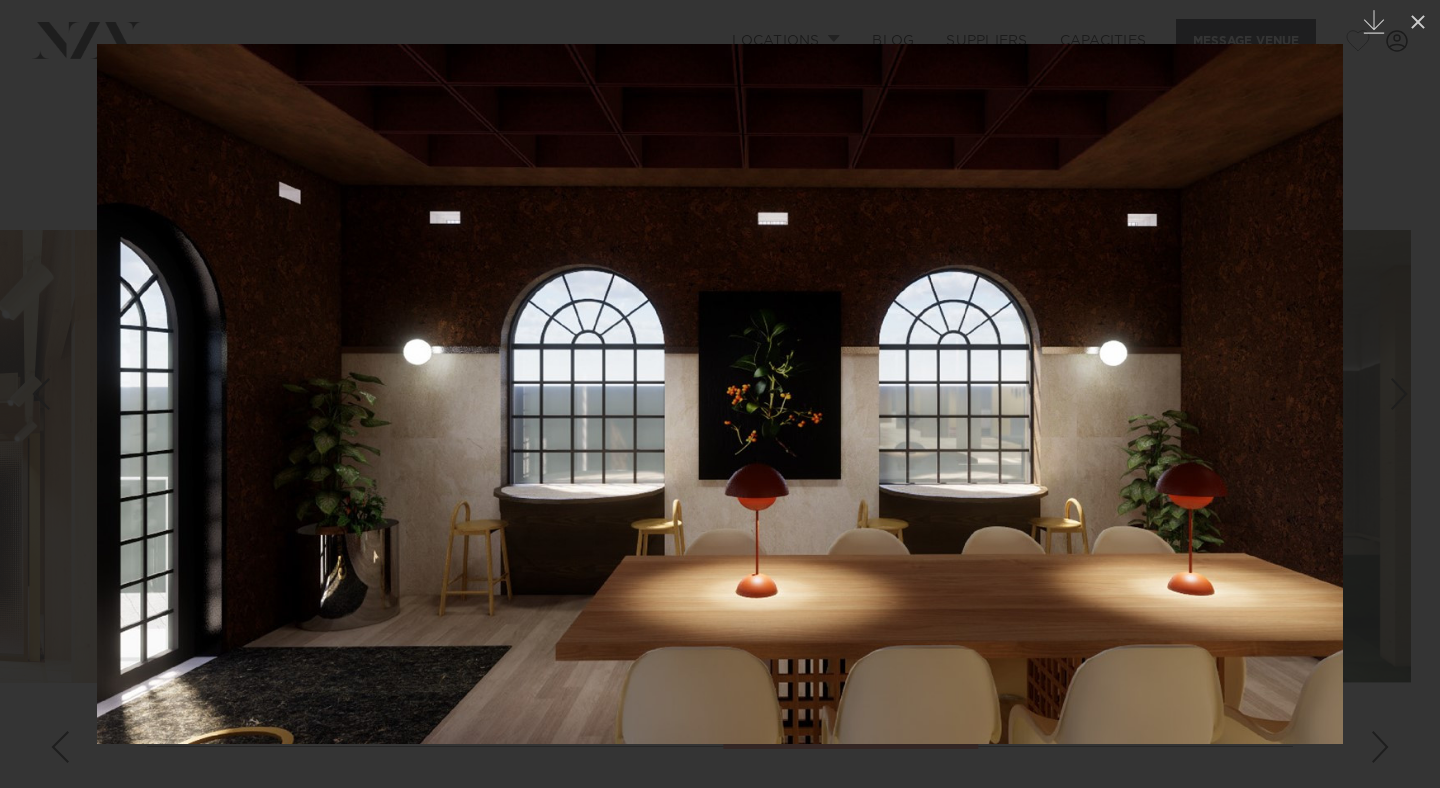 click at bounding box center [720, 394] 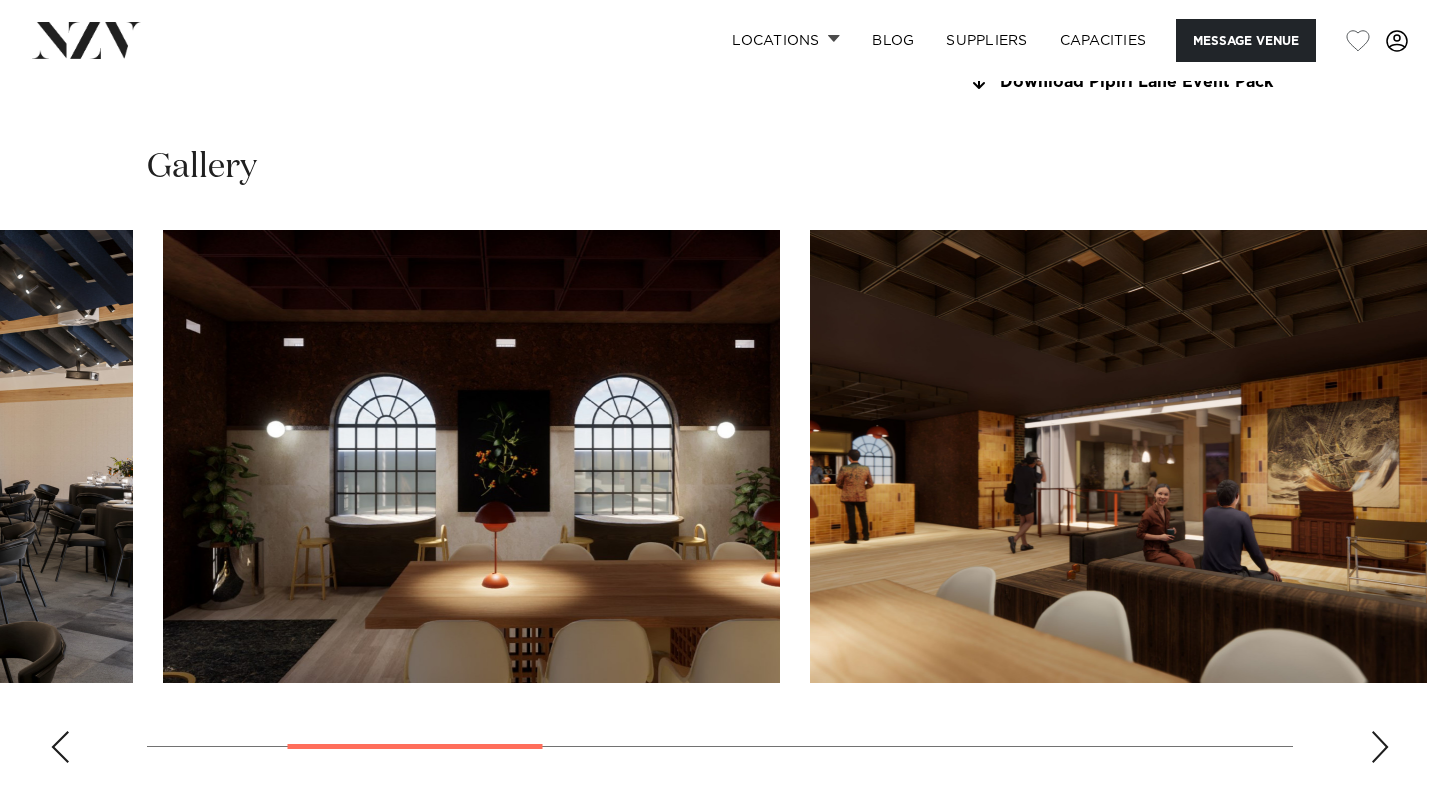 click at bounding box center (720, 504) 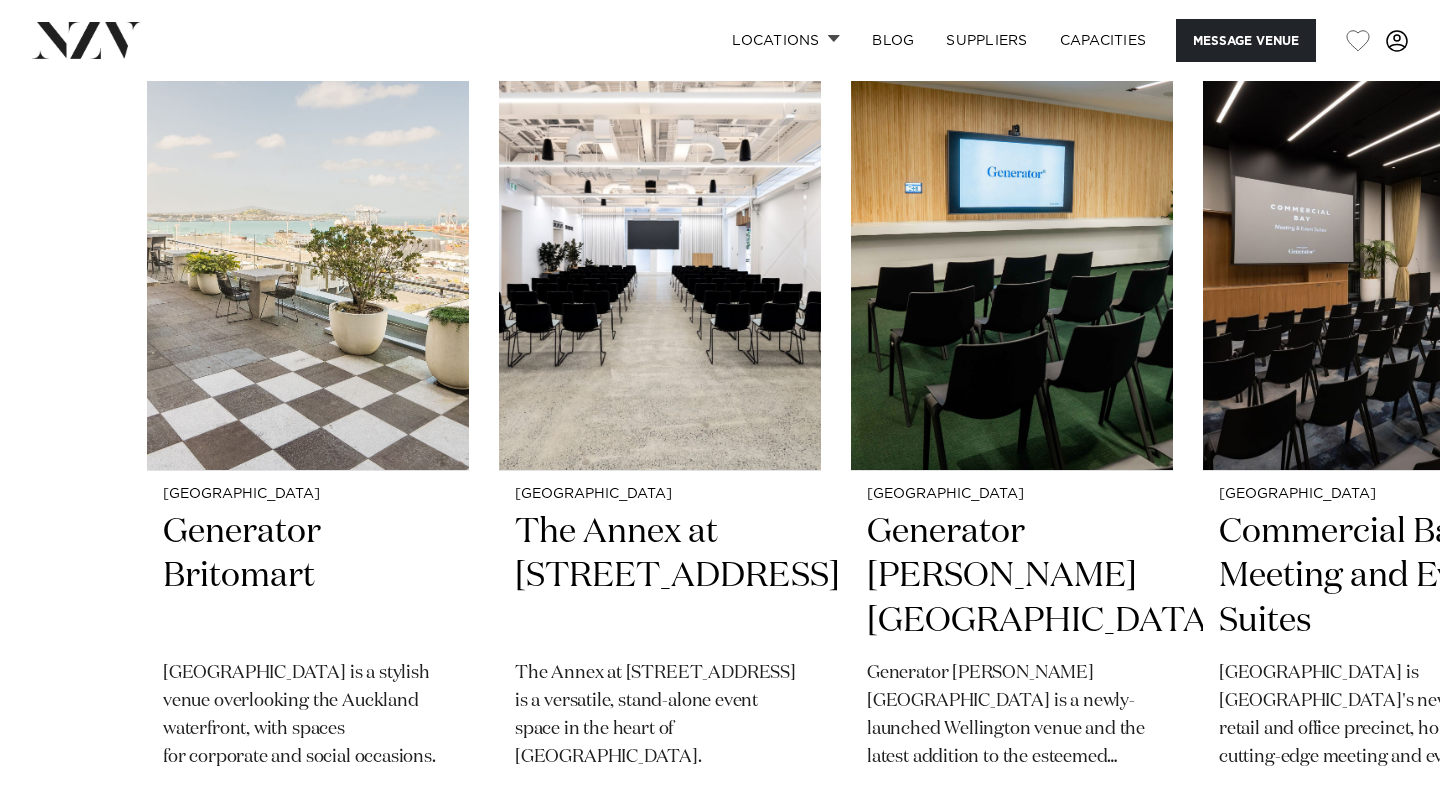 scroll, scrollTop: 3098, scrollLeft: 0, axis: vertical 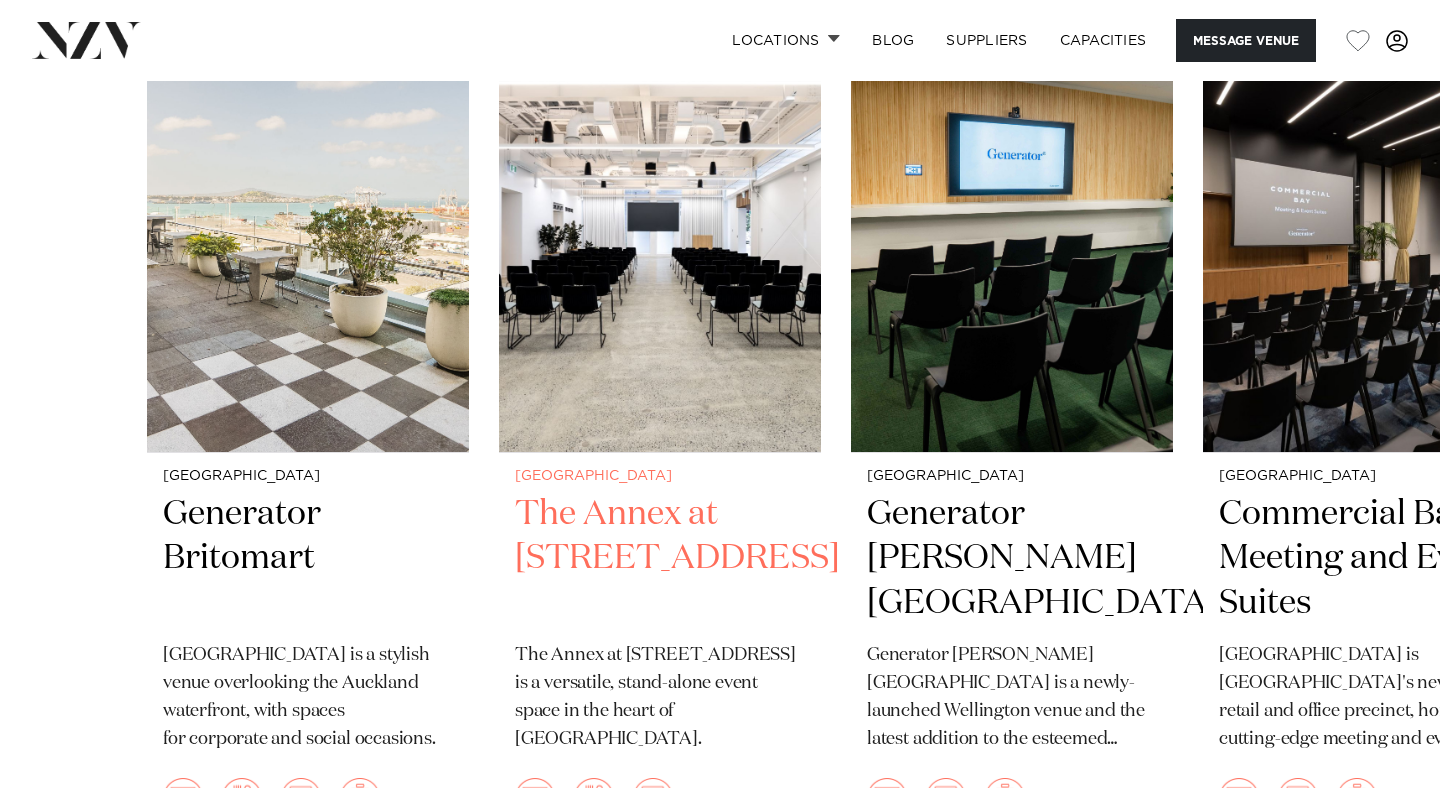 click at bounding box center [660, 236] 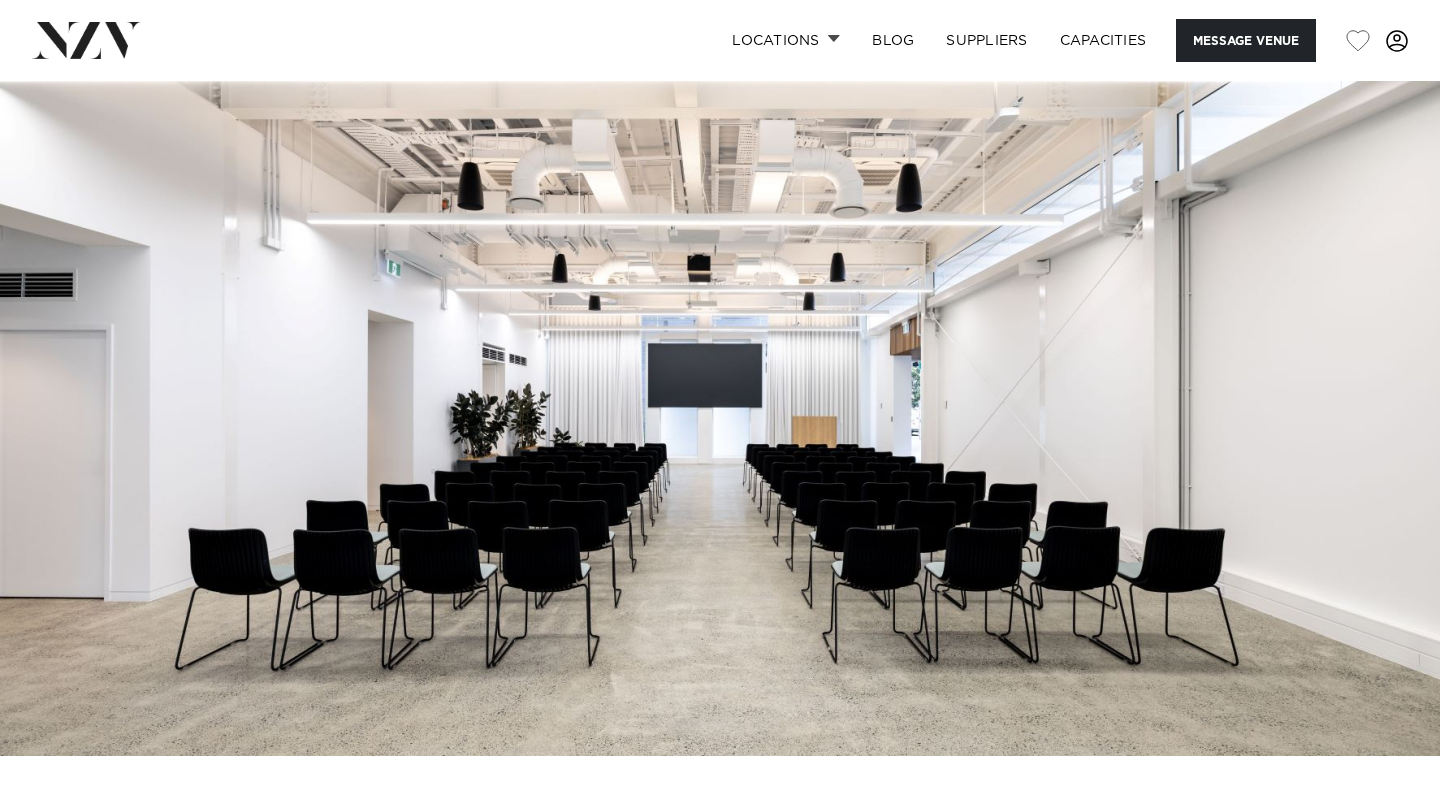scroll, scrollTop: 0, scrollLeft: 0, axis: both 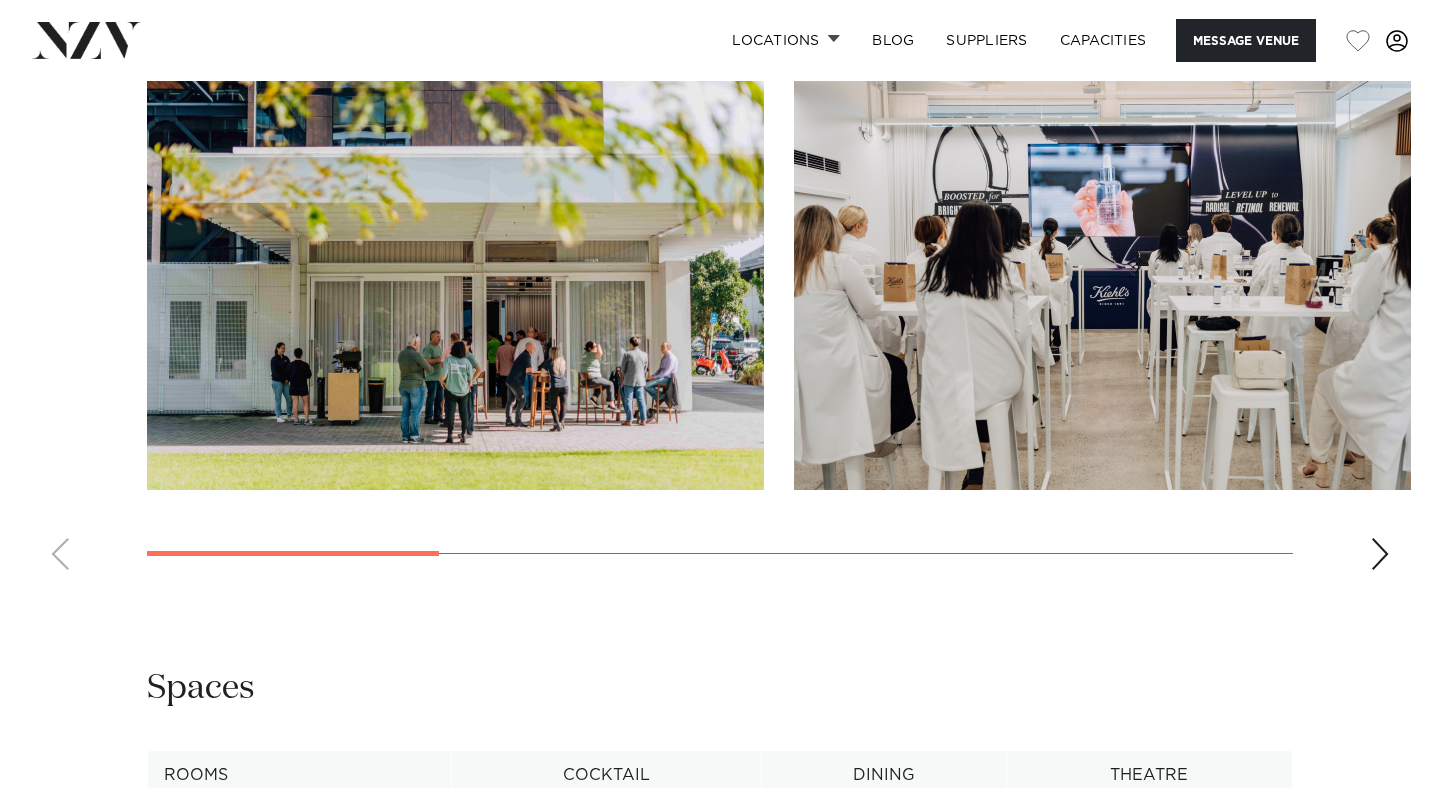 click at bounding box center [1380, 554] 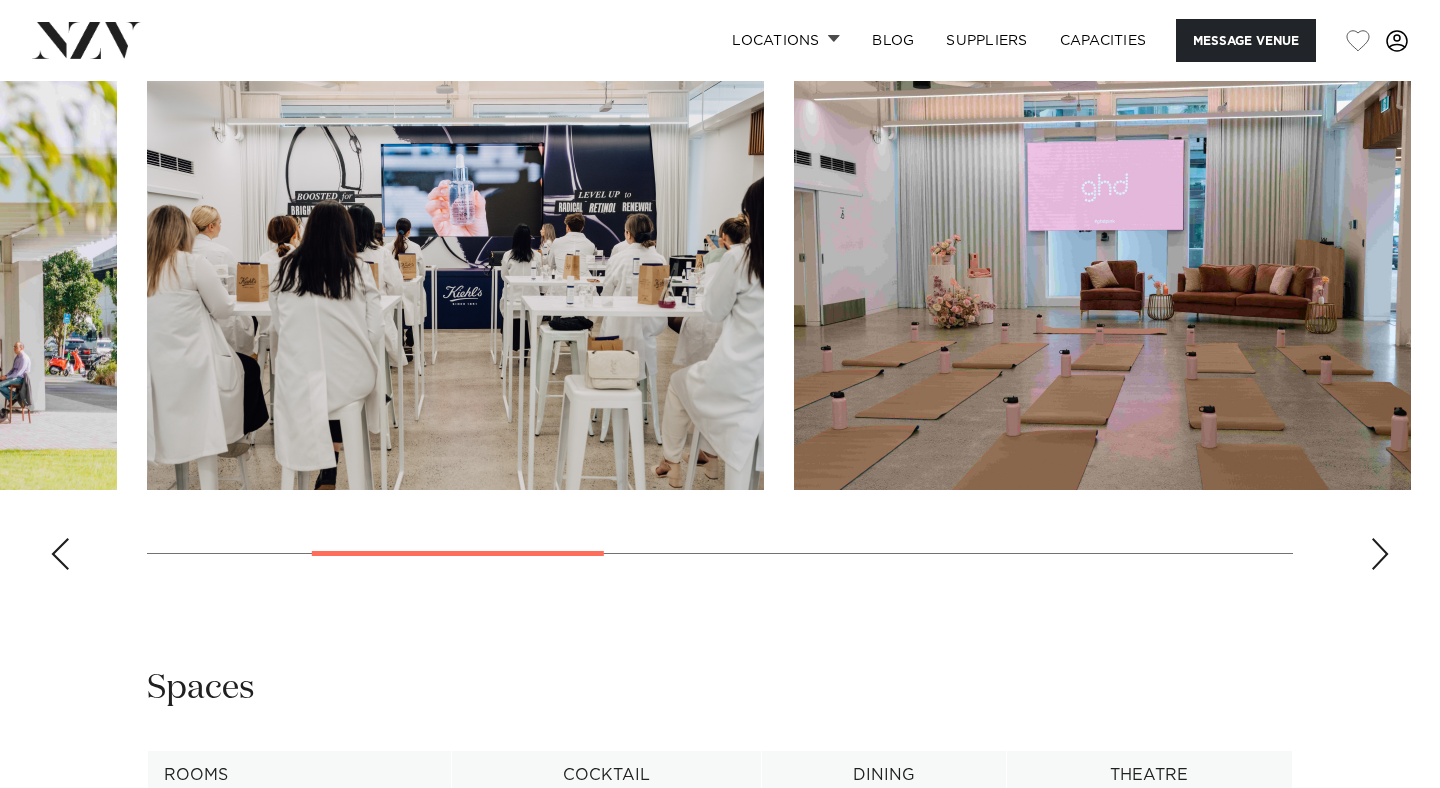 click at bounding box center (1380, 554) 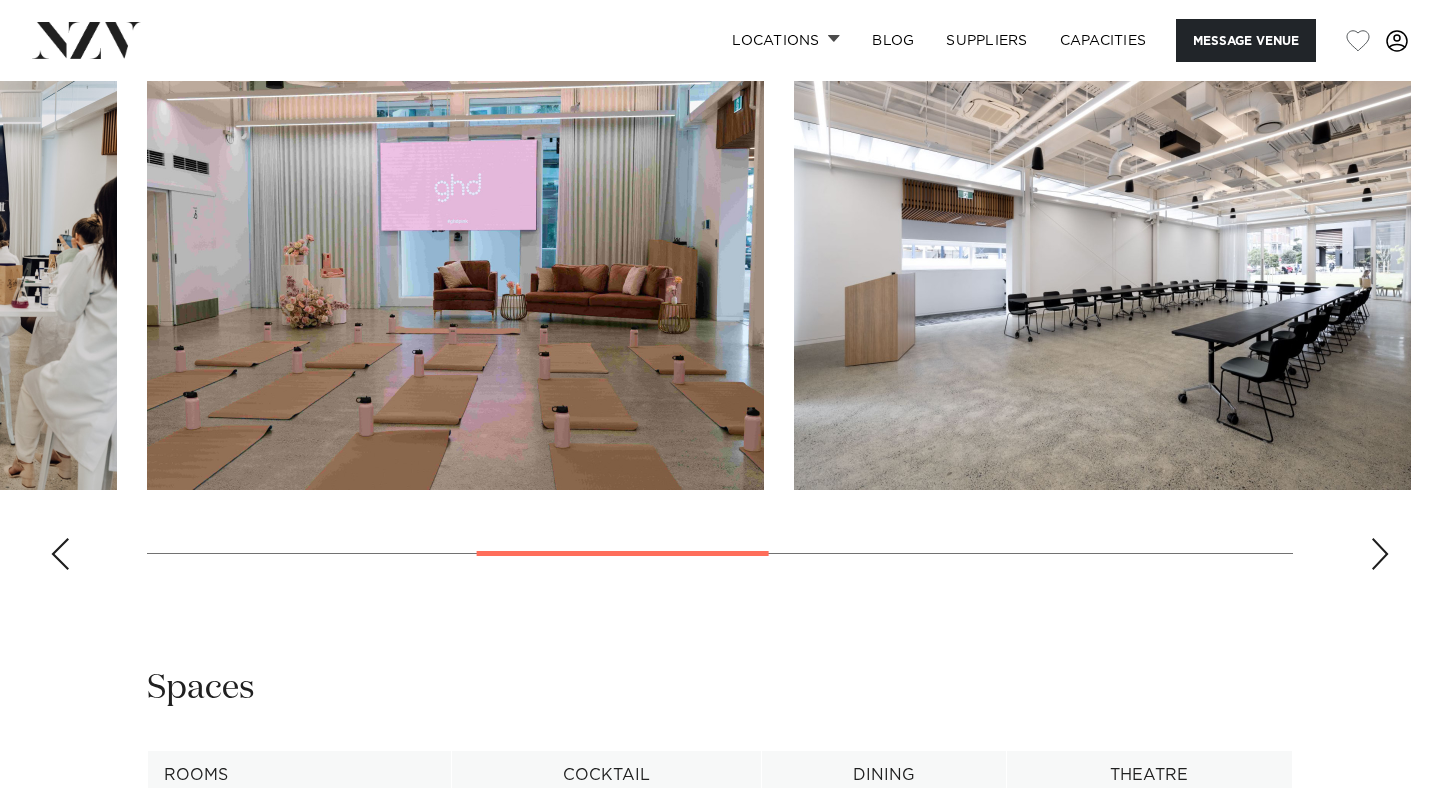 click at bounding box center (1380, 554) 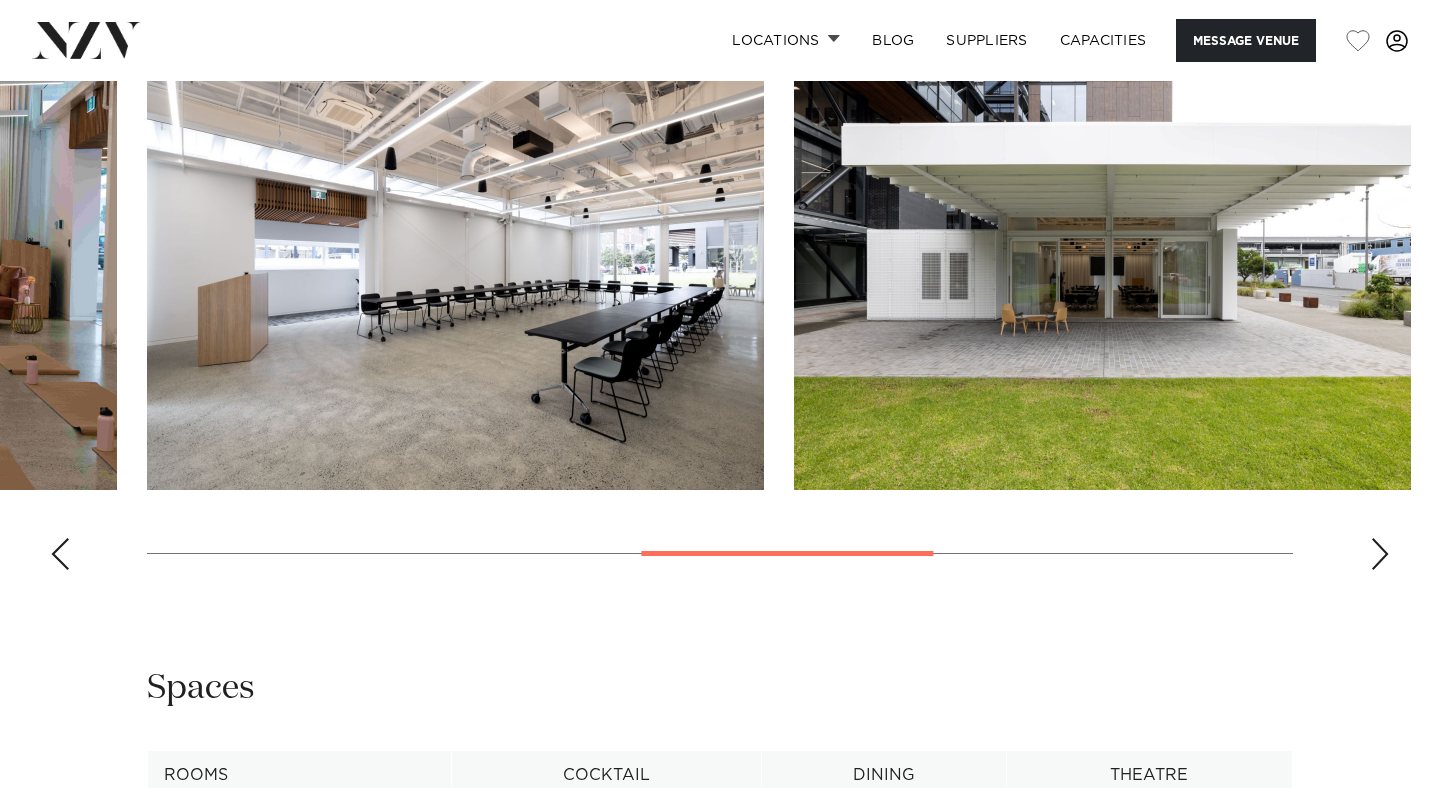 click at bounding box center (1380, 554) 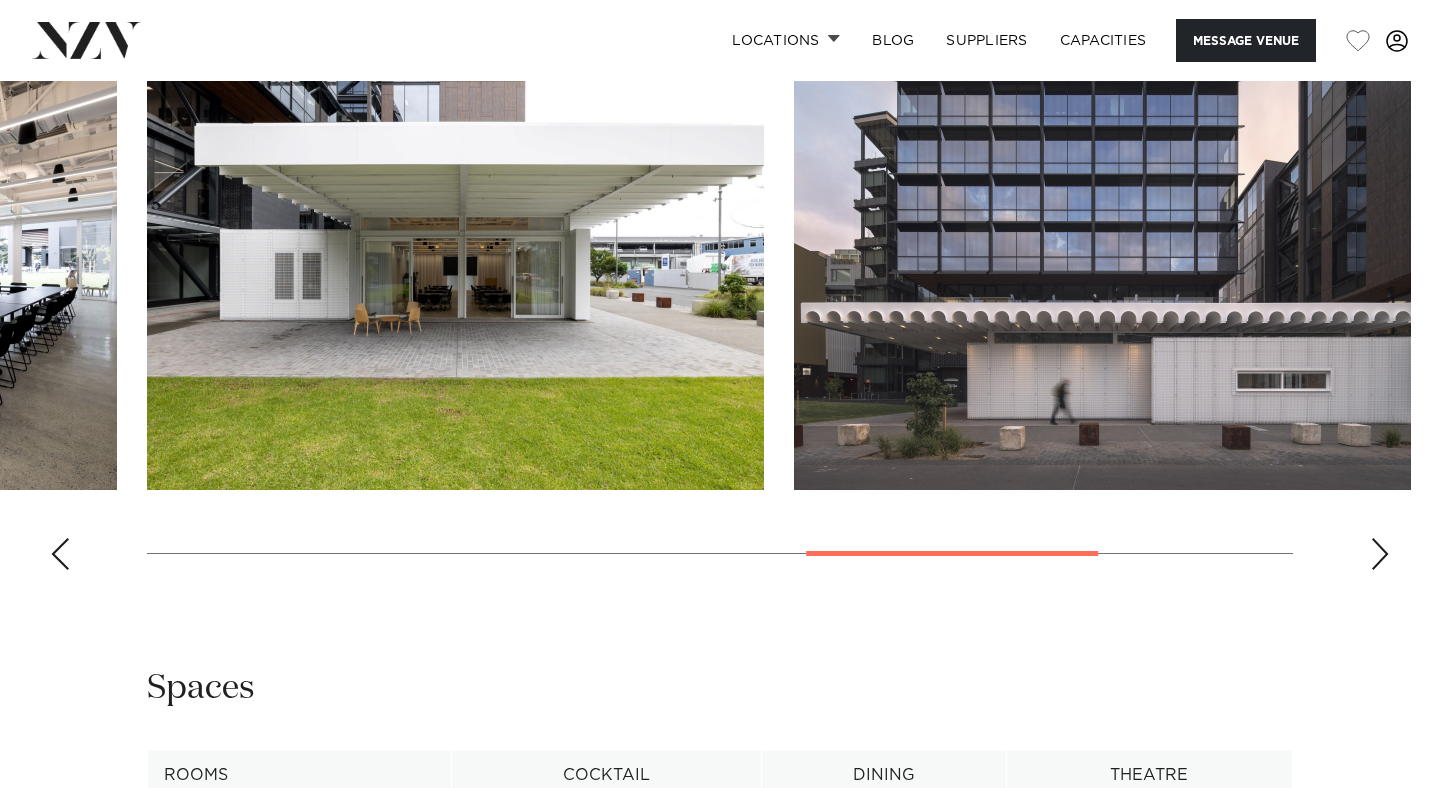 click at bounding box center [1380, 554] 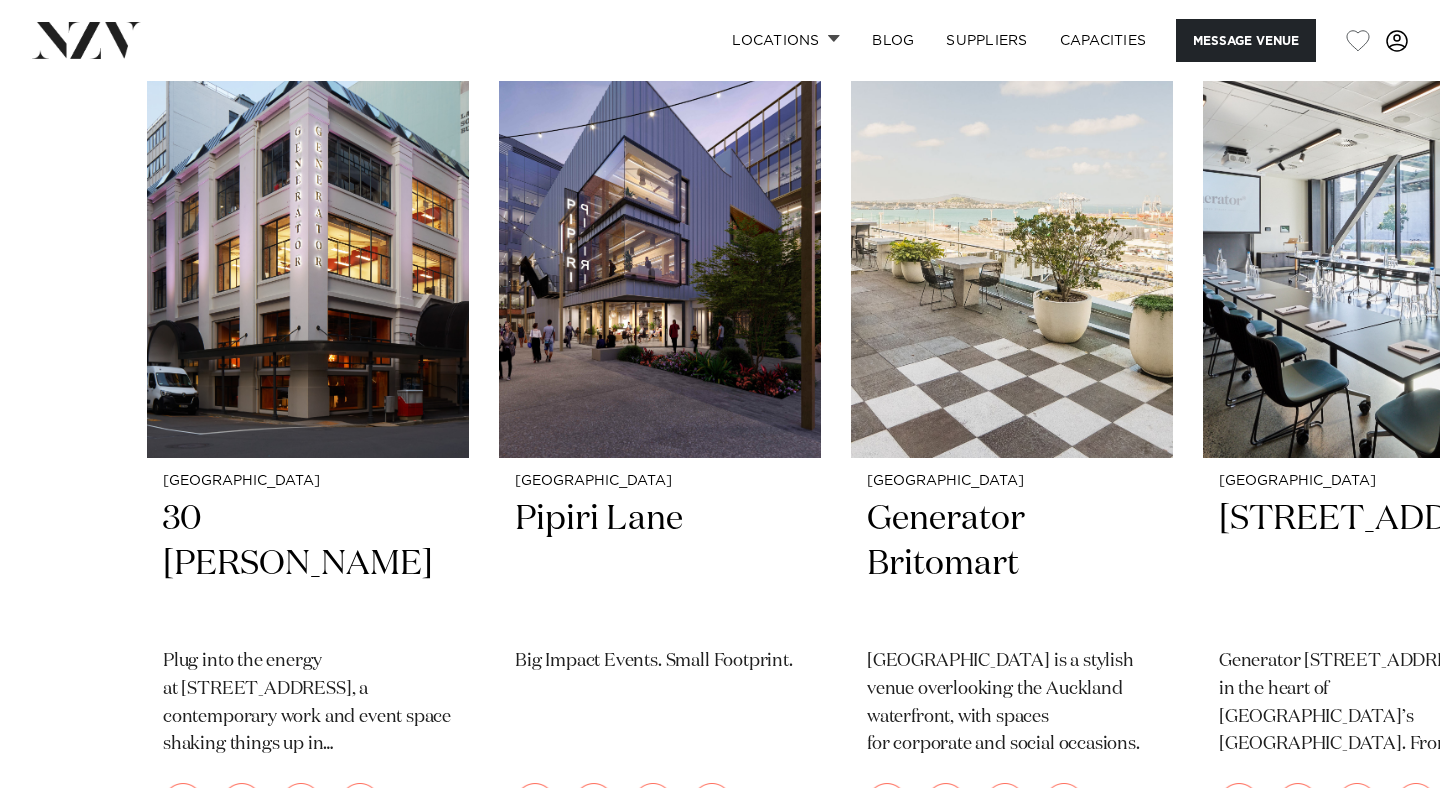 scroll, scrollTop: 3549, scrollLeft: 0, axis: vertical 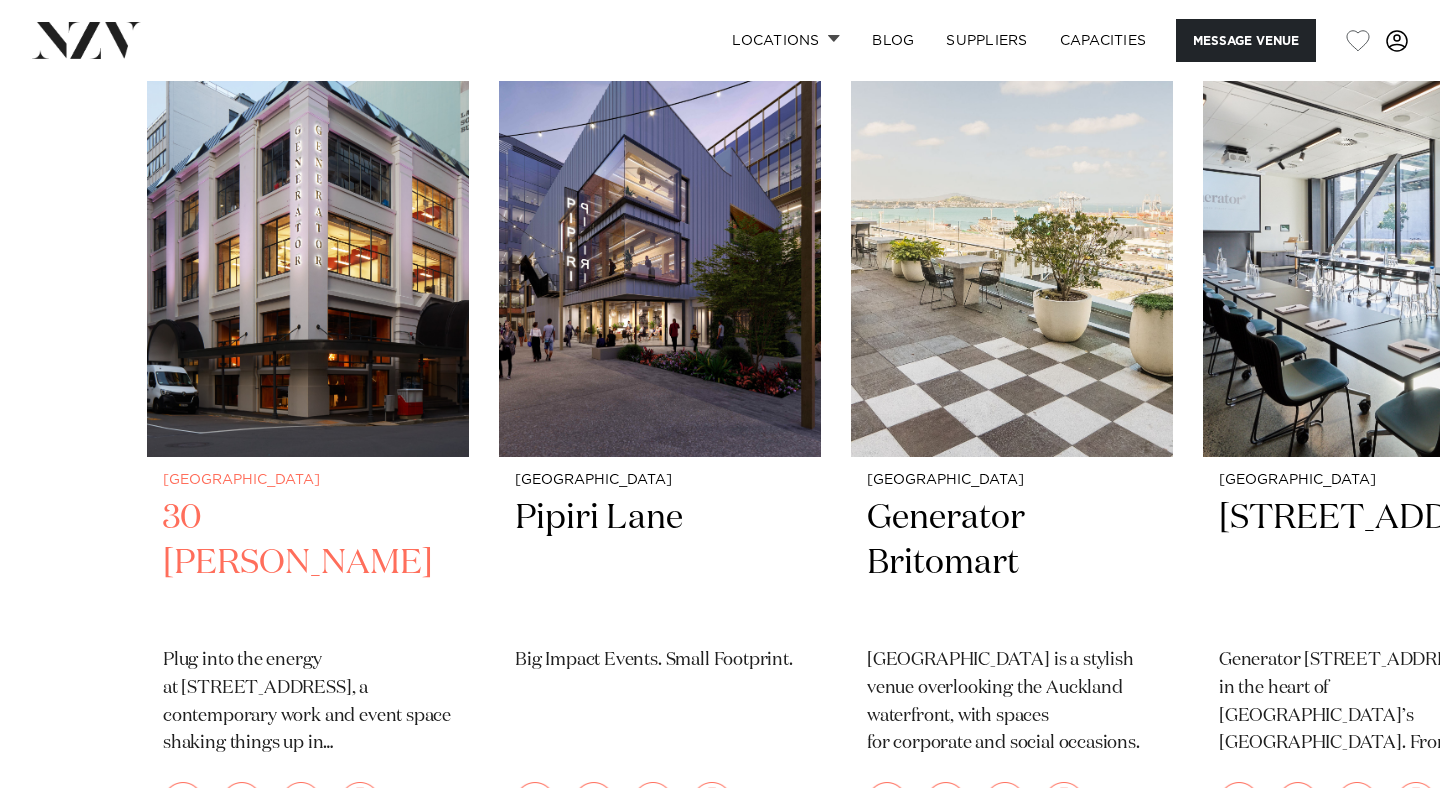click at bounding box center (308, 241) 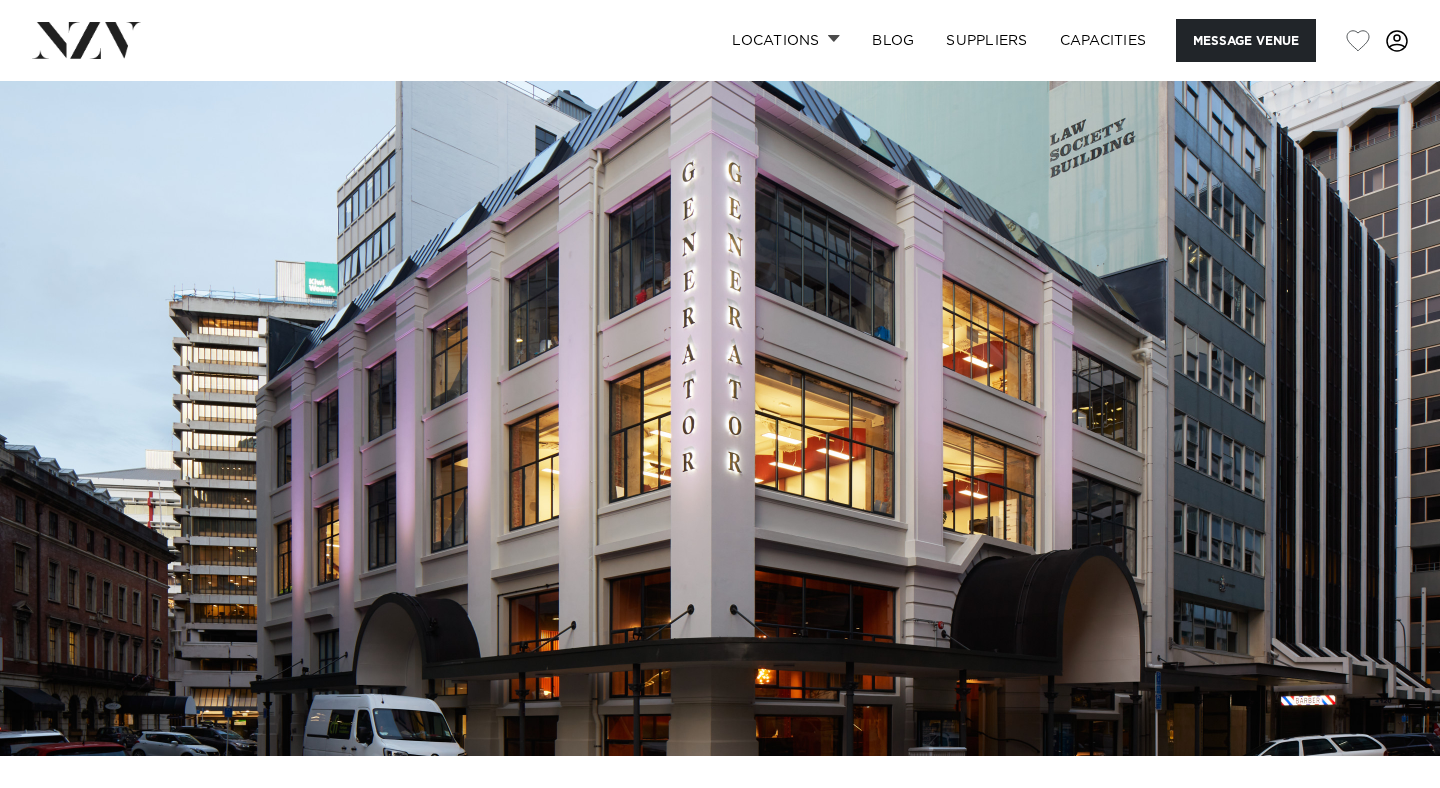 scroll, scrollTop: 0, scrollLeft: 0, axis: both 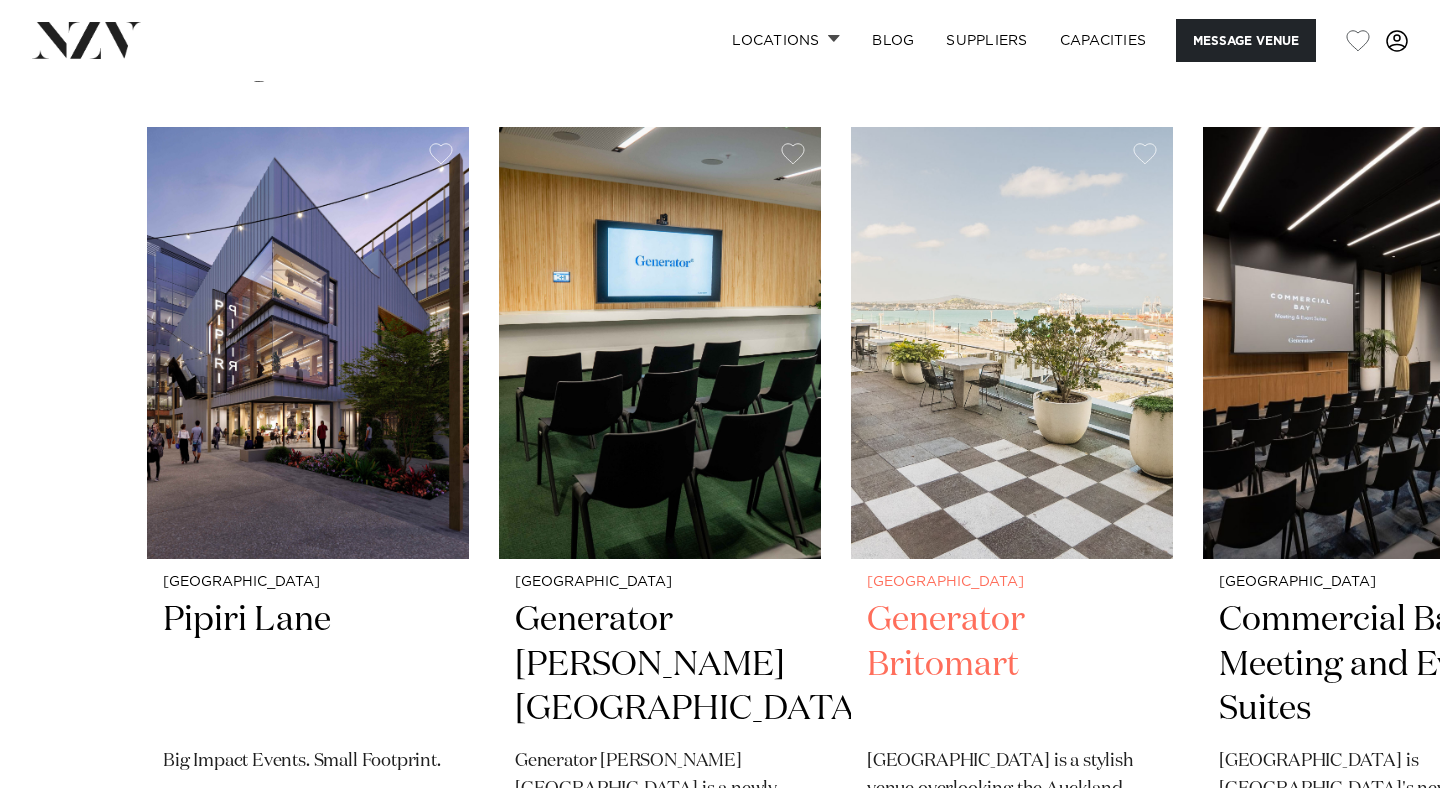 click at bounding box center (1012, 343) 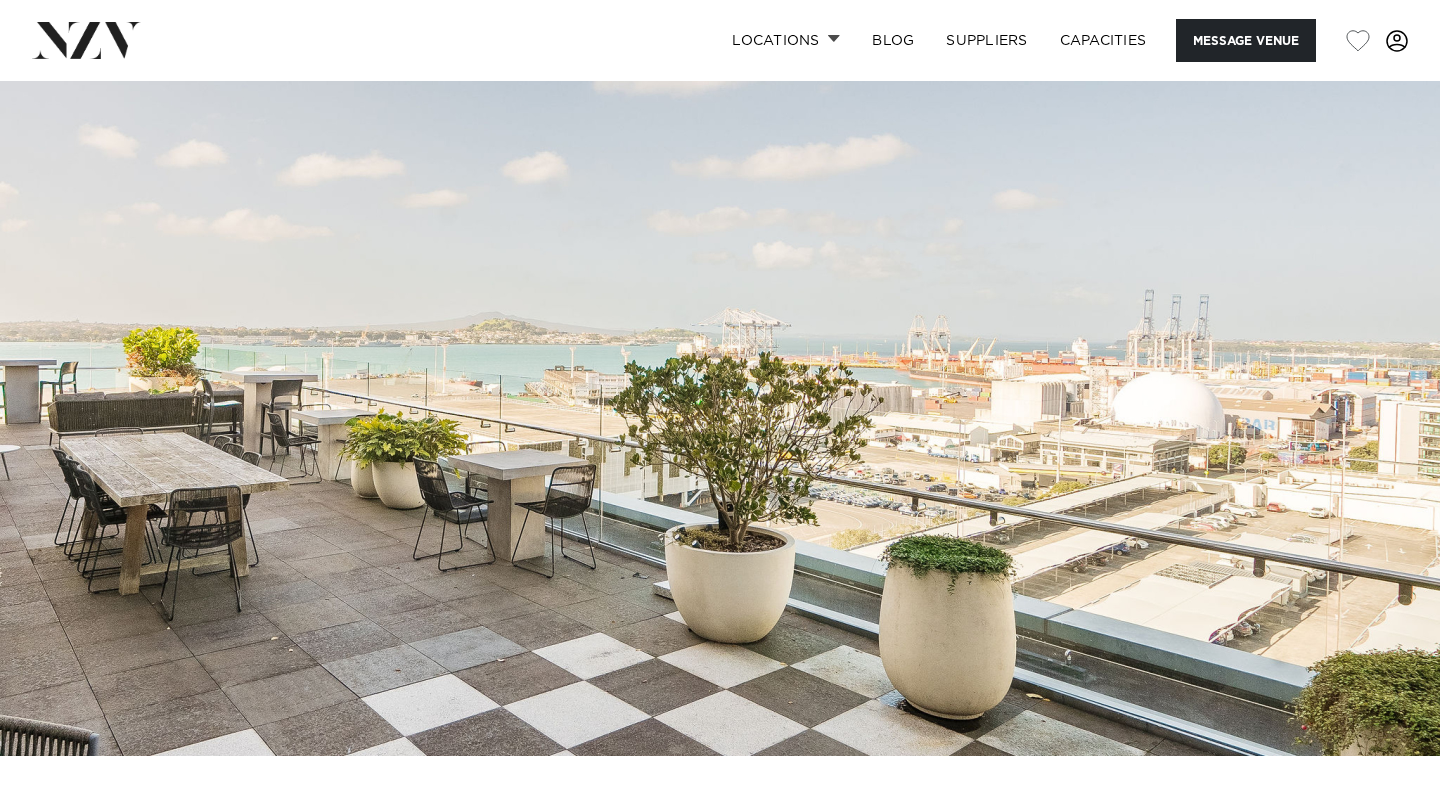 scroll, scrollTop: 0, scrollLeft: 0, axis: both 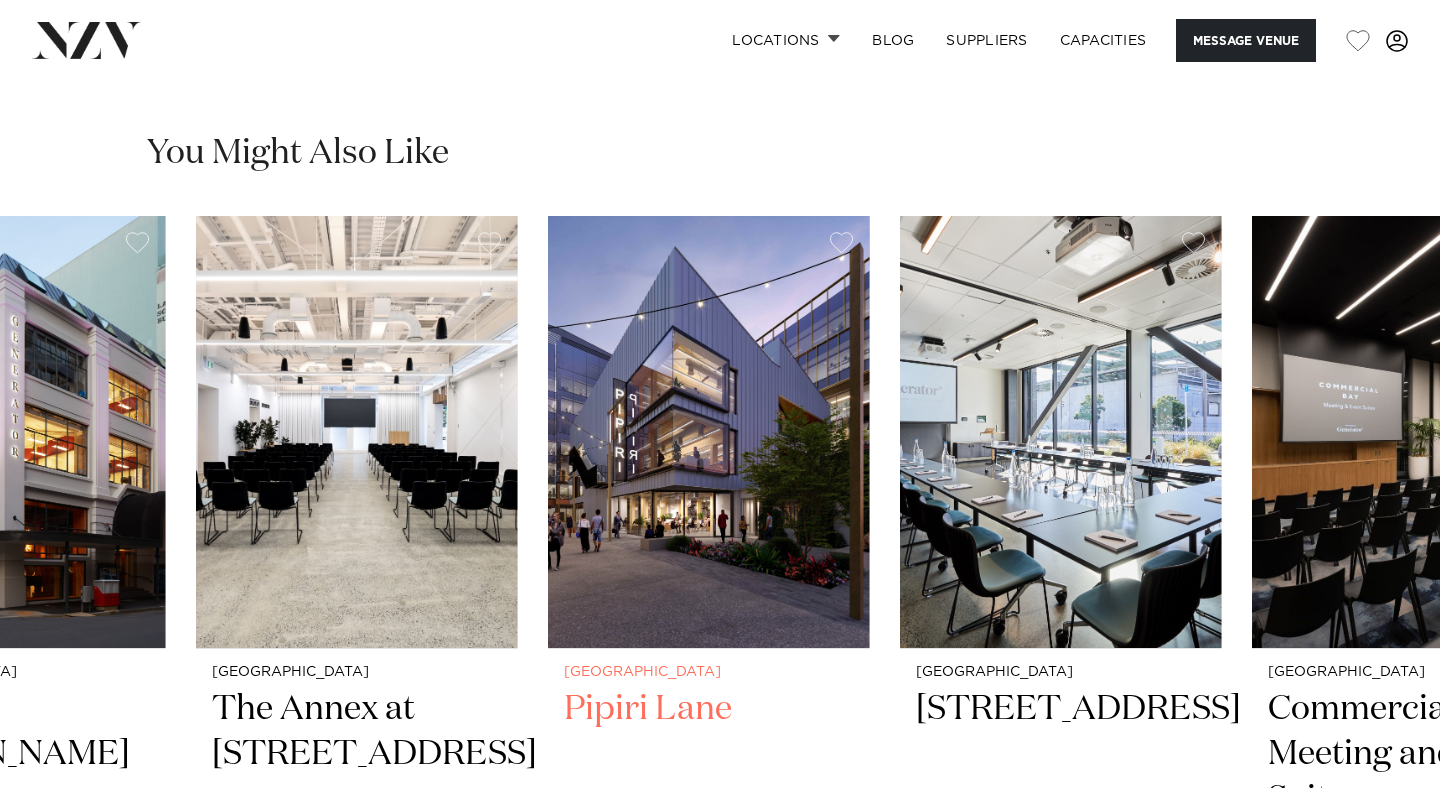 click at bounding box center [709, 432] 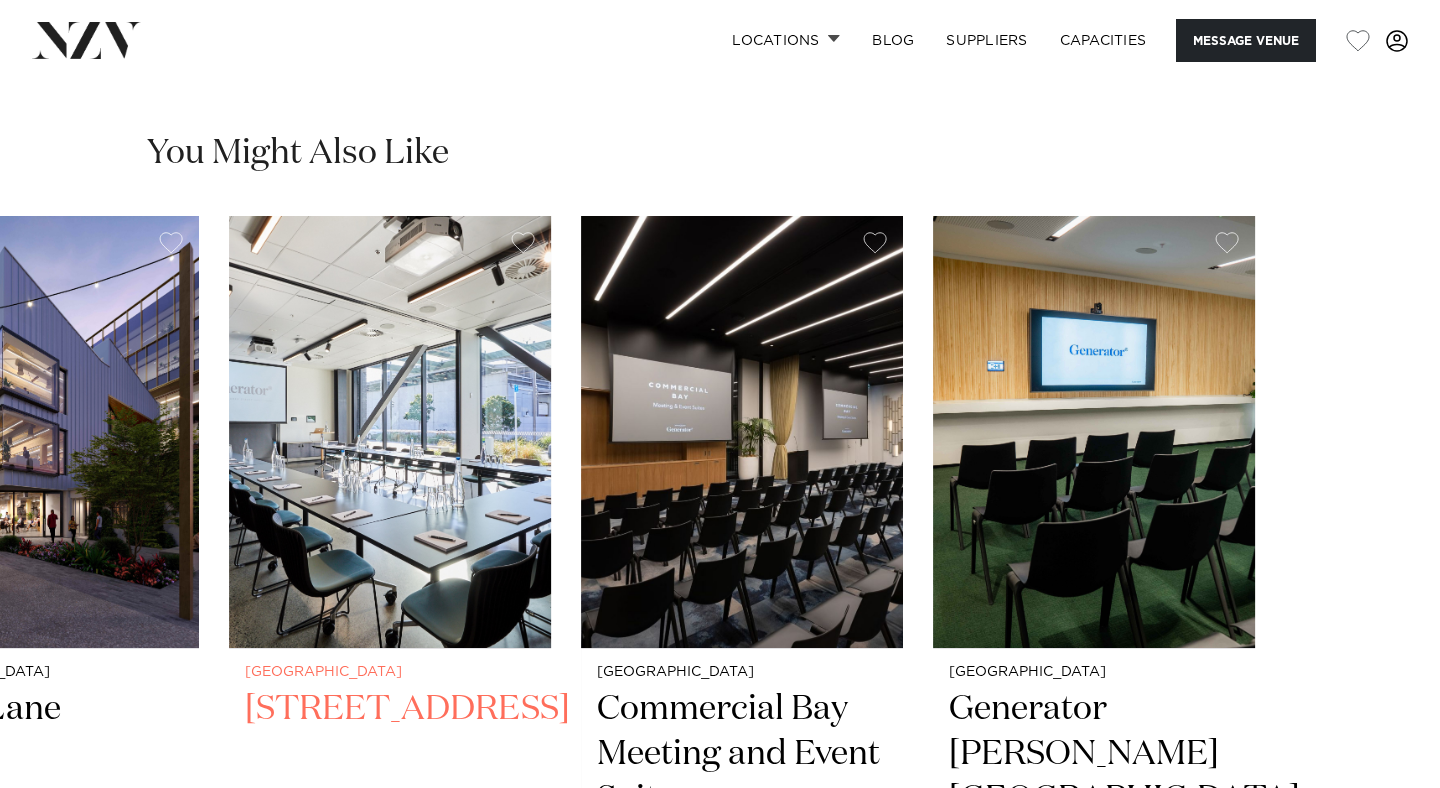 click on "Wellington
30 [PERSON_NAME]
Plug into the energy at [STREET_ADDRESS], a contemporary work and event space shaking things up in [GEOGRAPHIC_DATA].
160
50
80
14
Auckland
The Annex at [STREET_ADDRESS]" at bounding box center (0, 0) 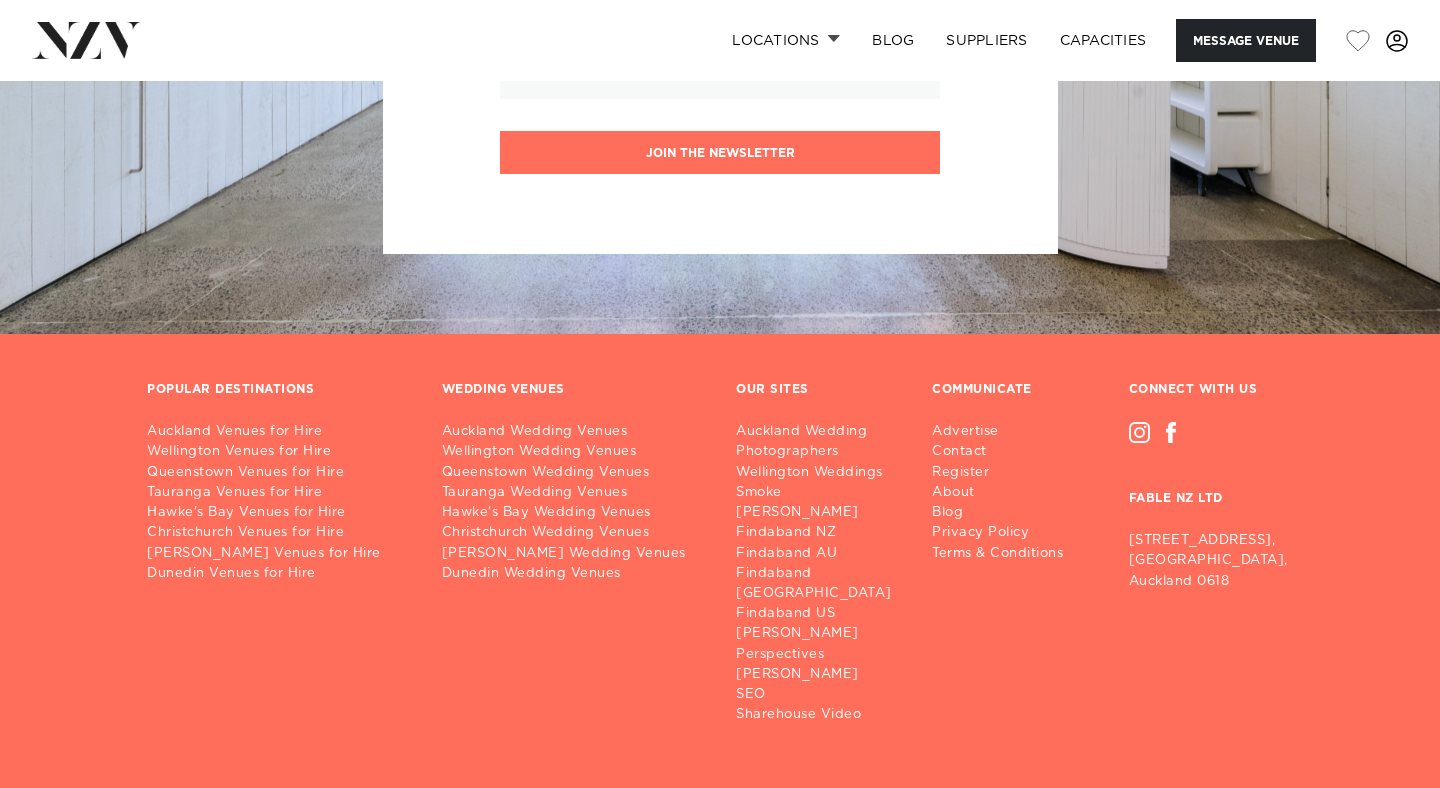 scroll, scrollTop: 5339, scrollLeft: 0, axis: vertical 